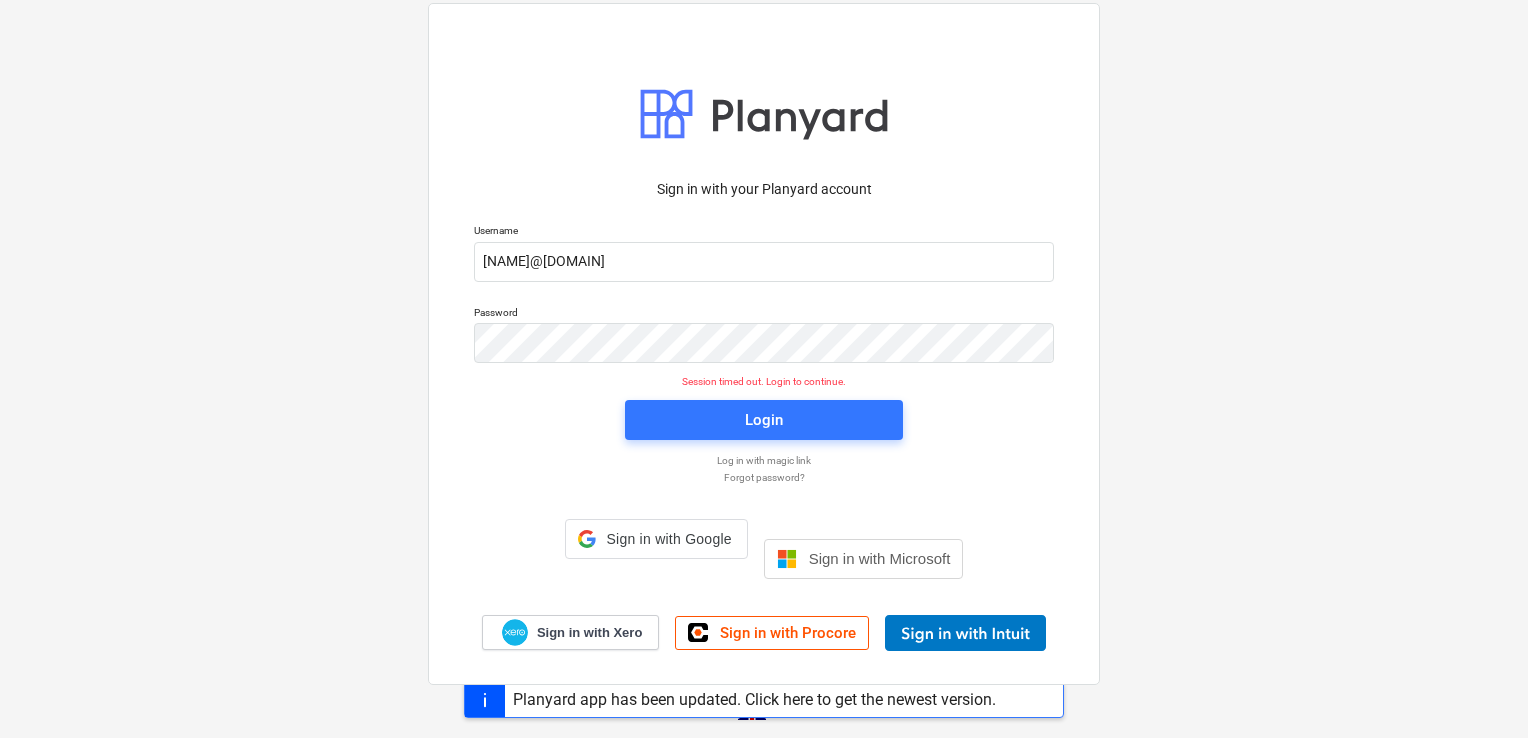 scroll, scrollTop: 0, scrollLeft: 0, axis: both 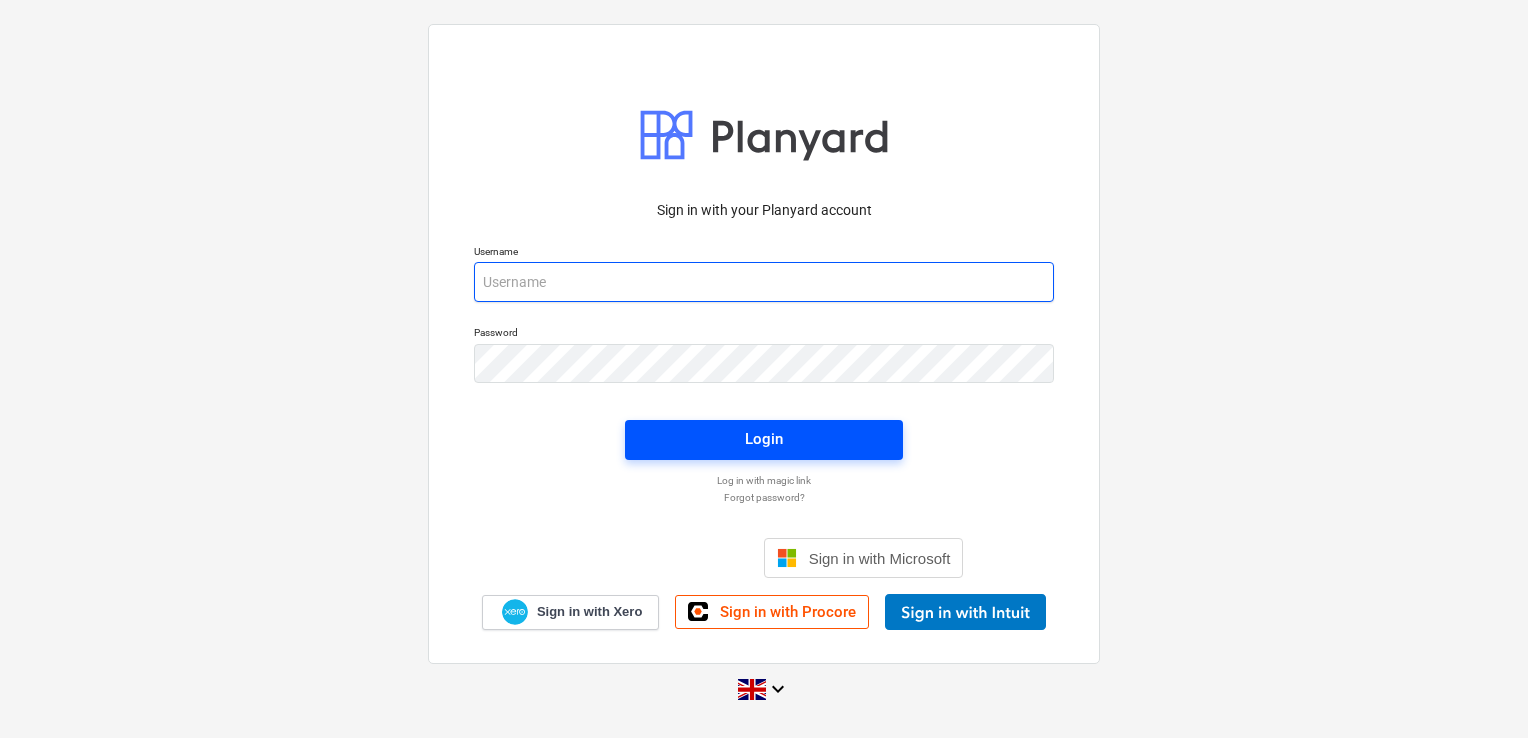 type on "[EMAIL]" 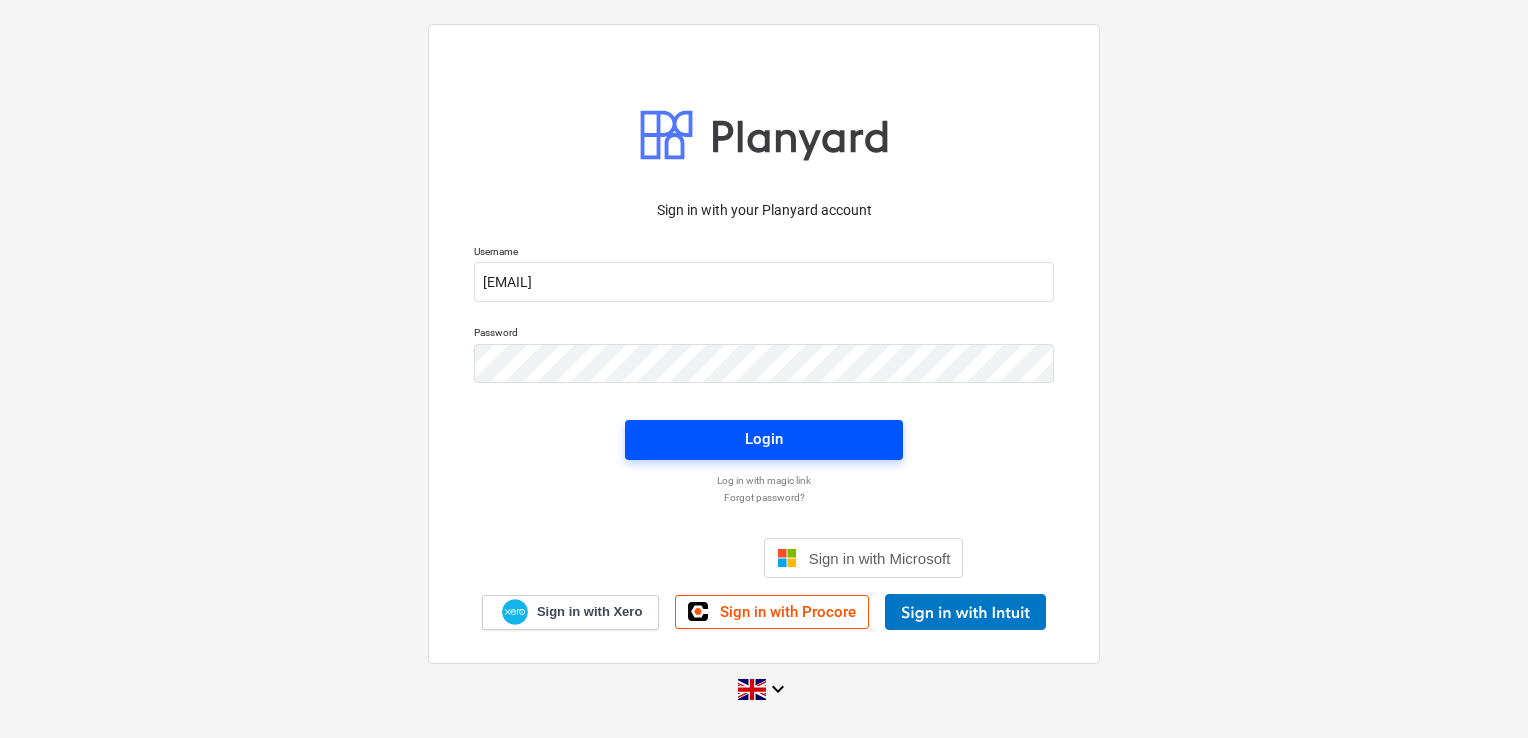click on "Login" at bounding box center [764, 439] 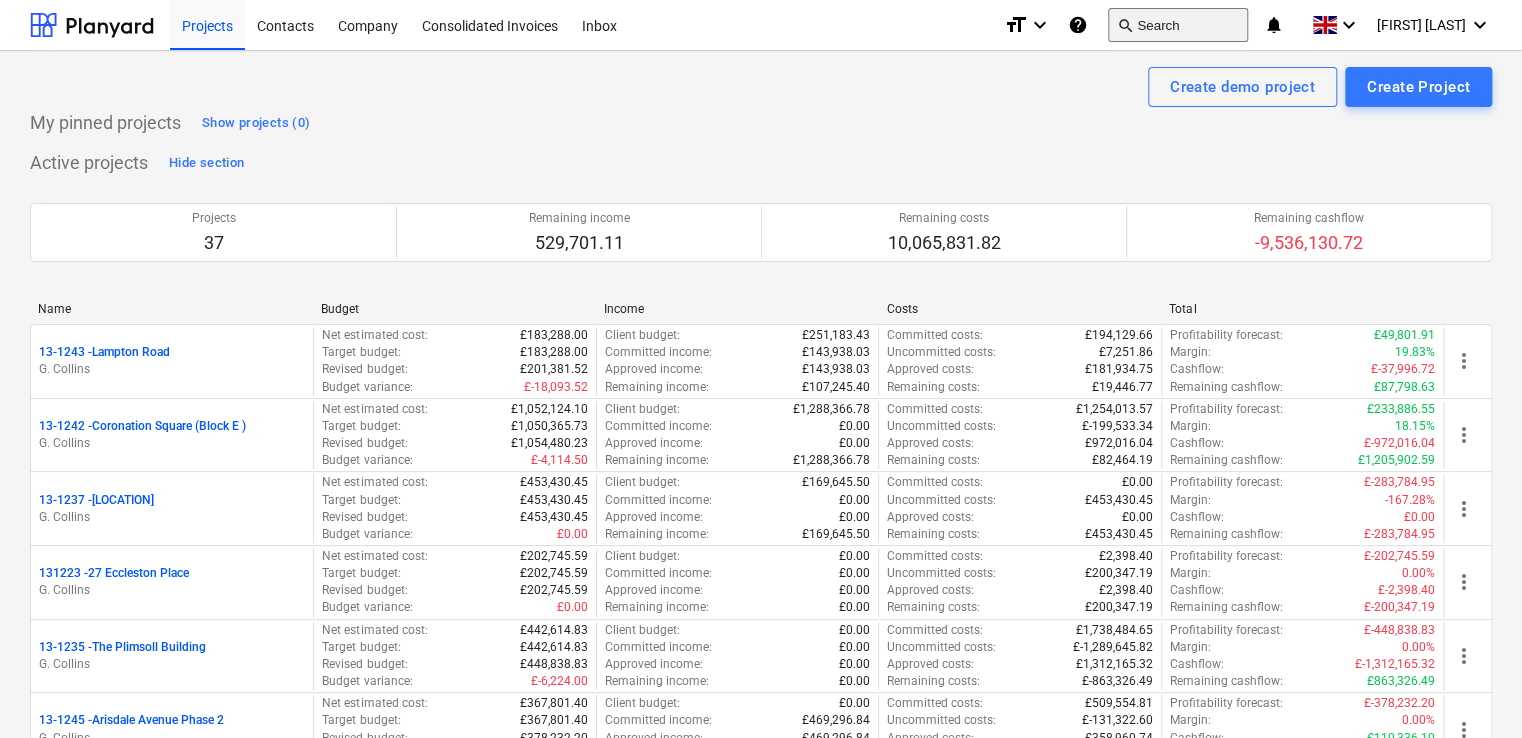 click on "search Search" at bounding box center [1178, 25] 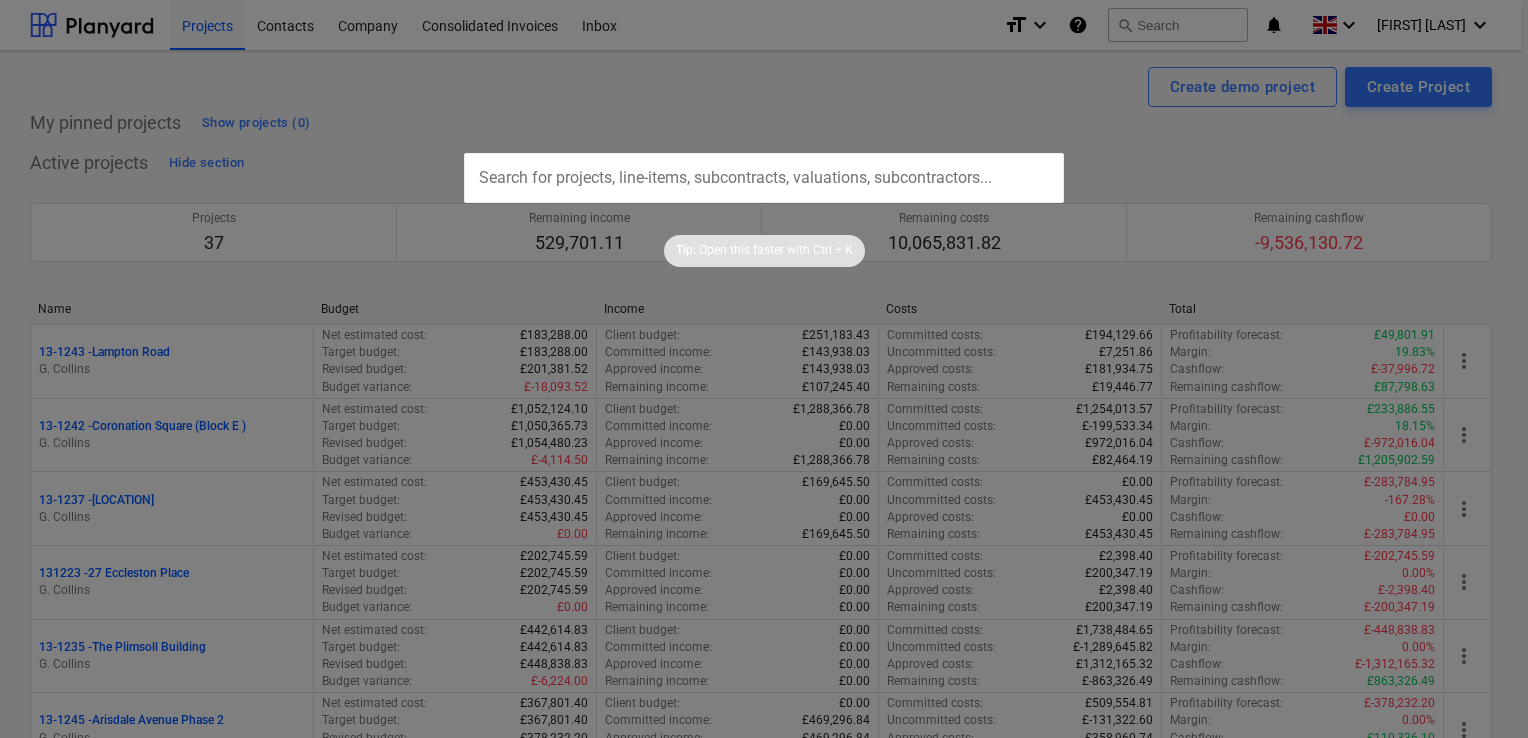 drag, startPoint x: 945, startPoint y: 290, endPoint x: 961, endPoint y: 268, distance: 27.202942 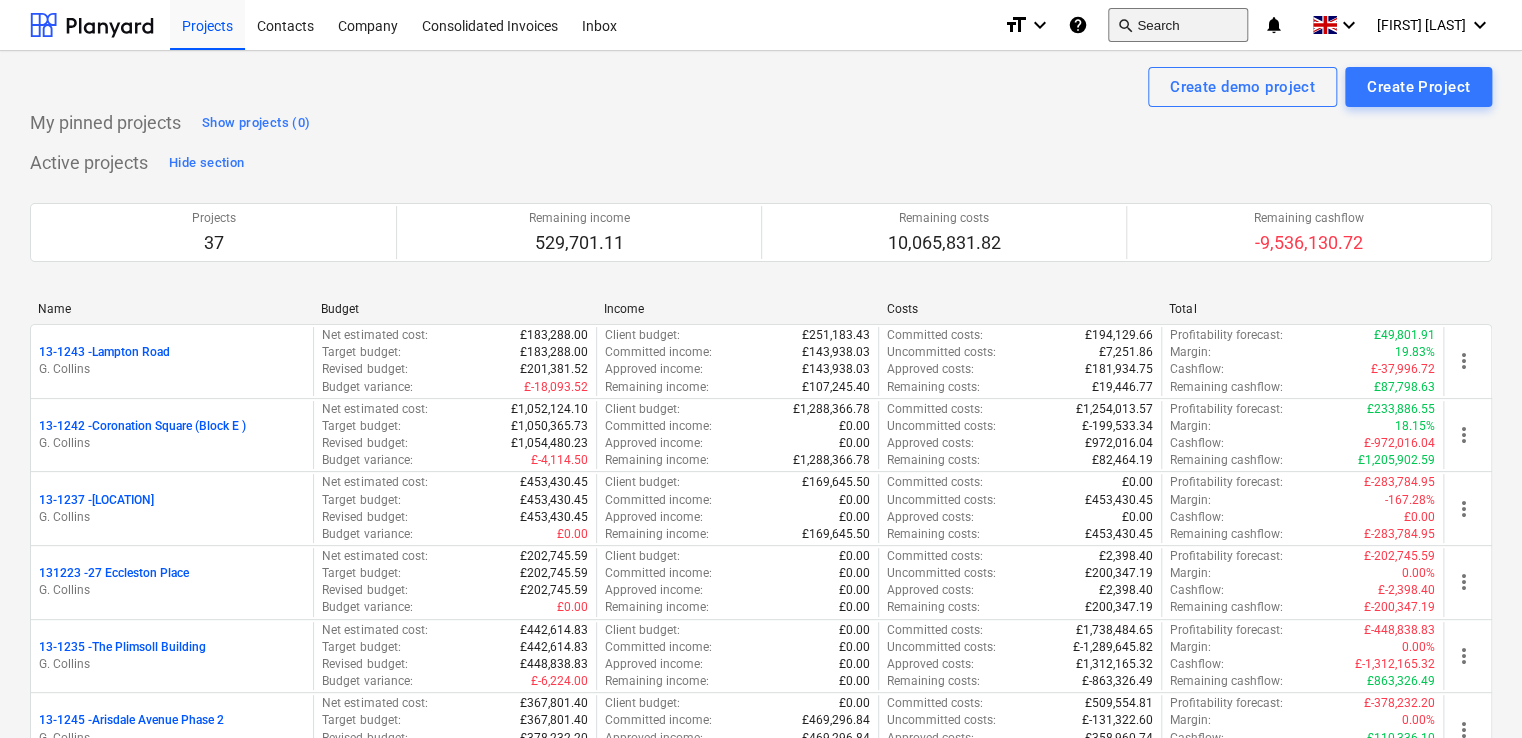 click on "search Search" at bounding box center [1178, 25] 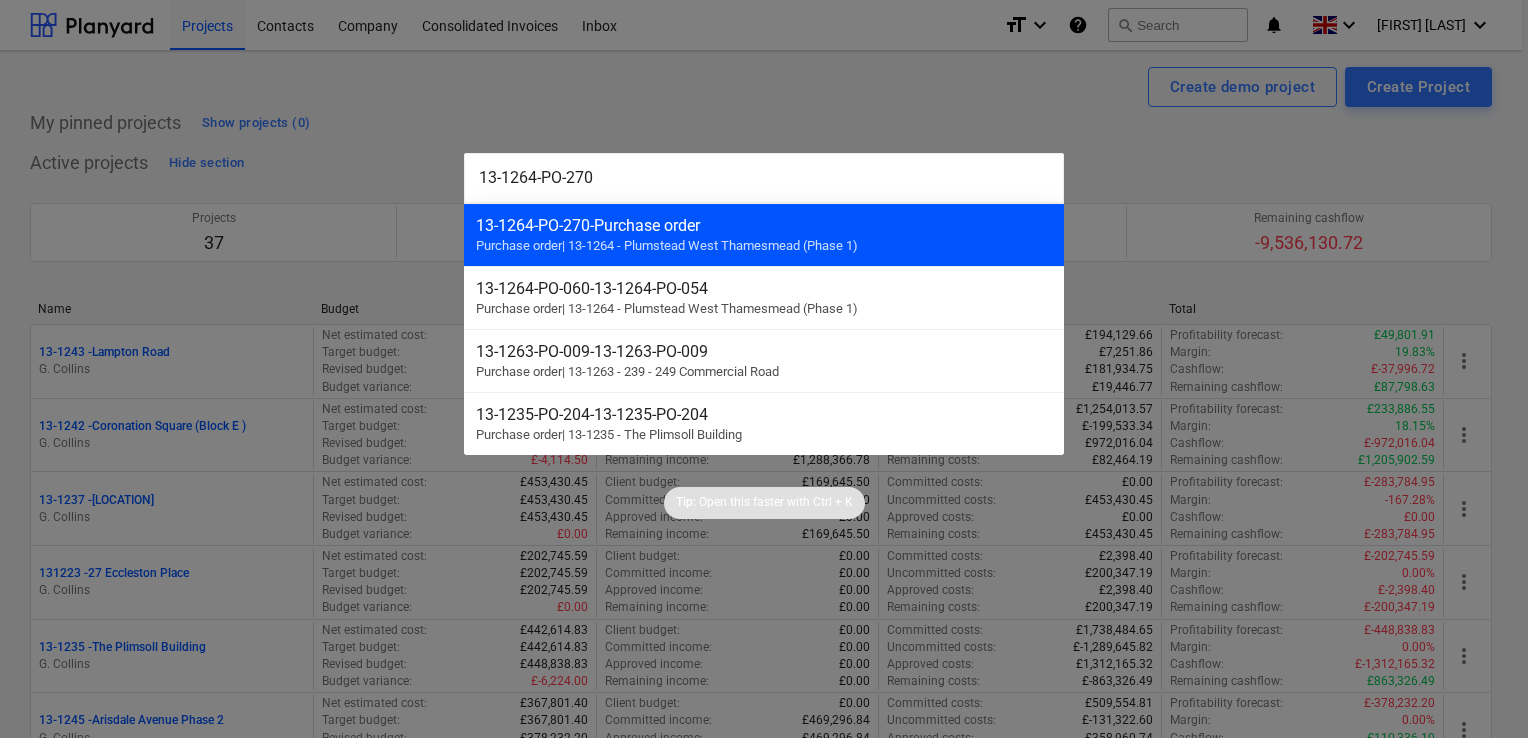 type on "13-1264-PO-270" 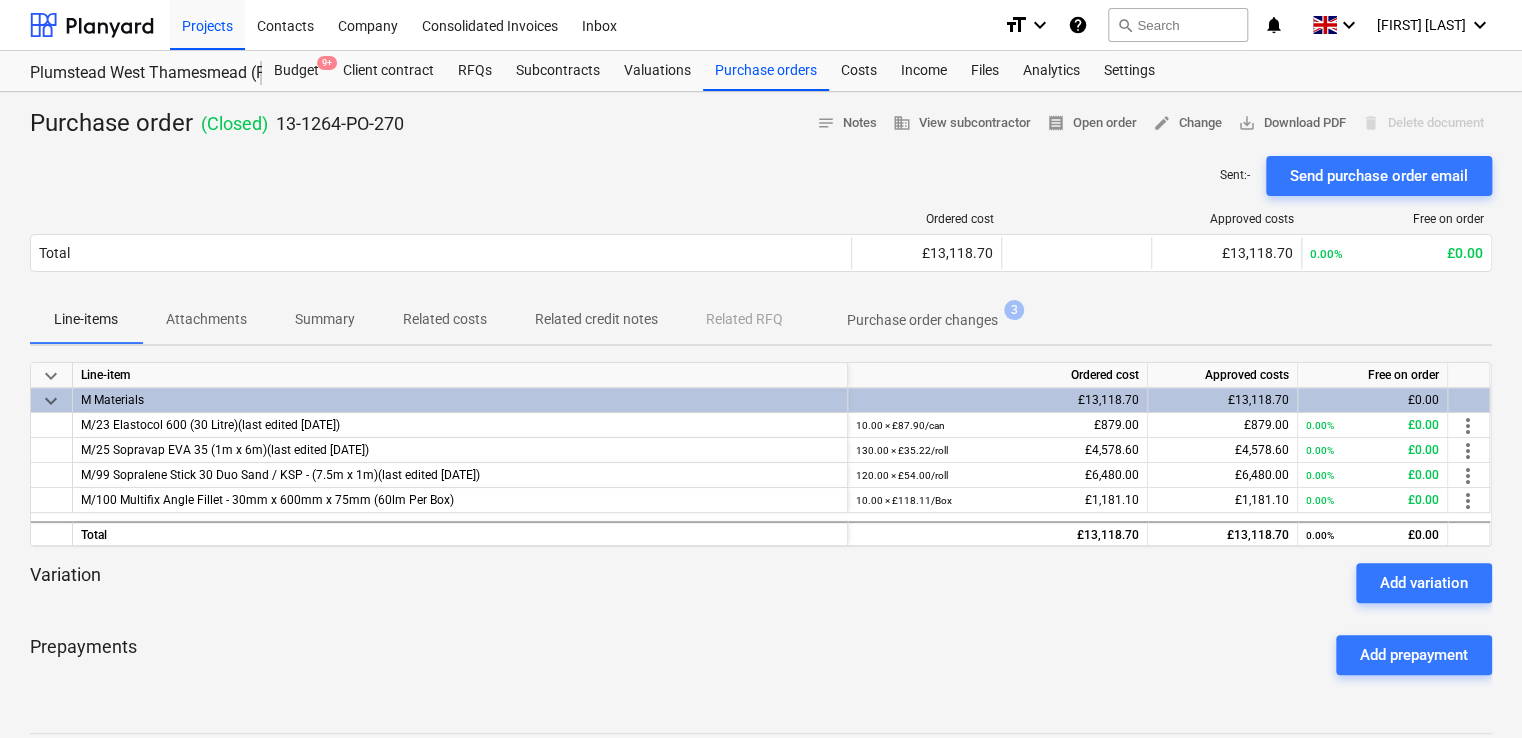 click on "Related costs" at bounding box center (445, 319) 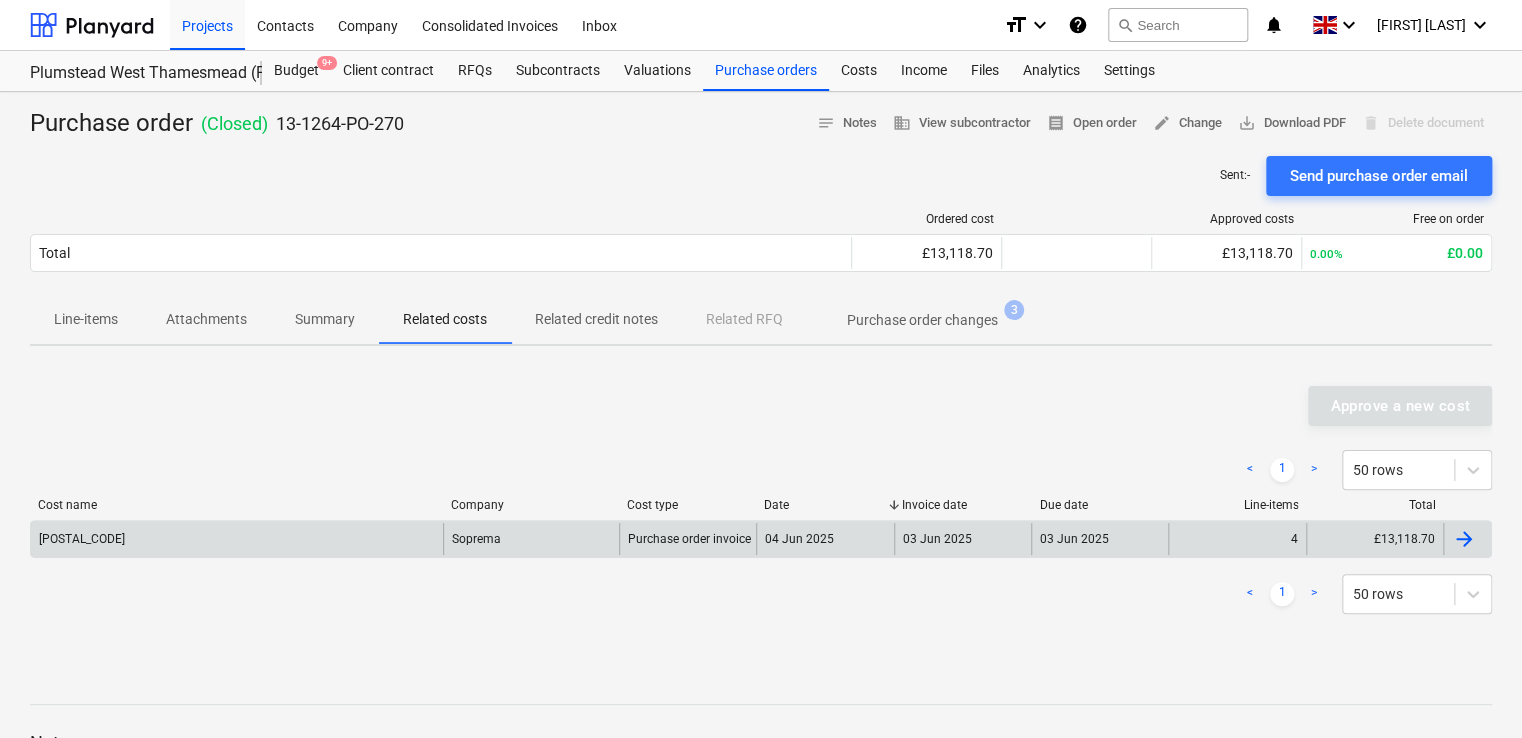 click on "[POSTAL_CODE]" at bounding box center [237, 539] 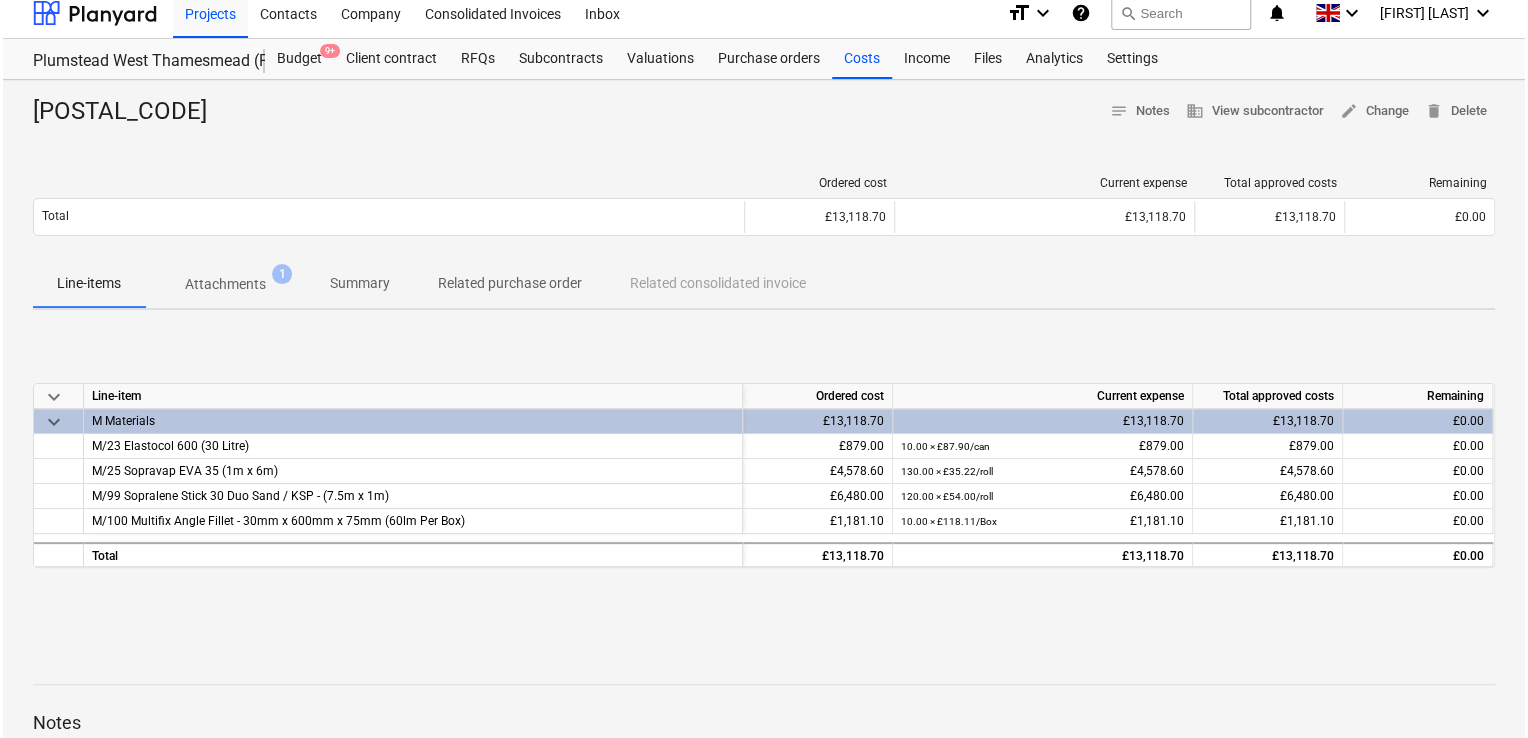 scroll, scrollTop: 0, scrollLeft: 0, axis: both 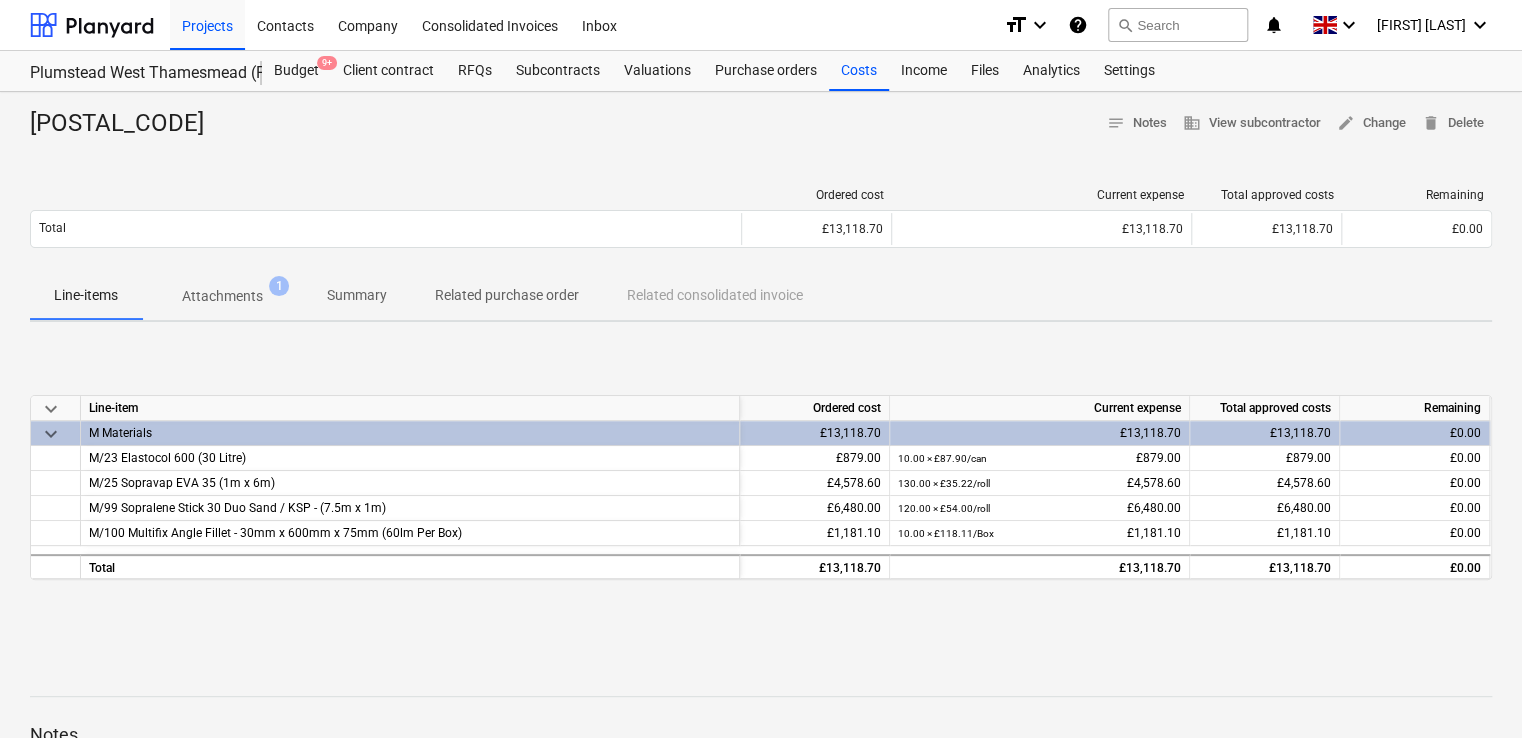 click on "Summary" at bounding box center (357, 295) 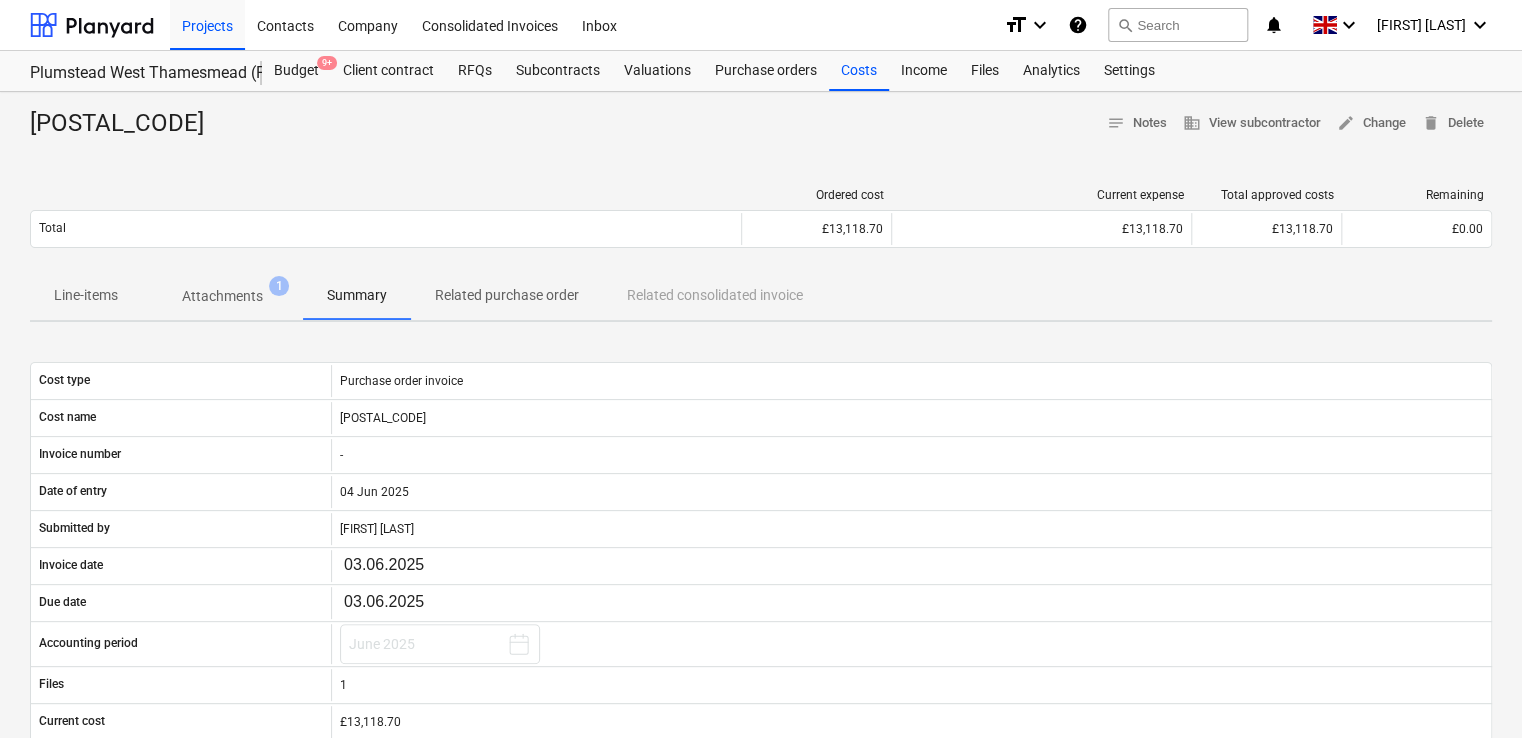 click on "Related purchase order" at bounding box center (507, 295) 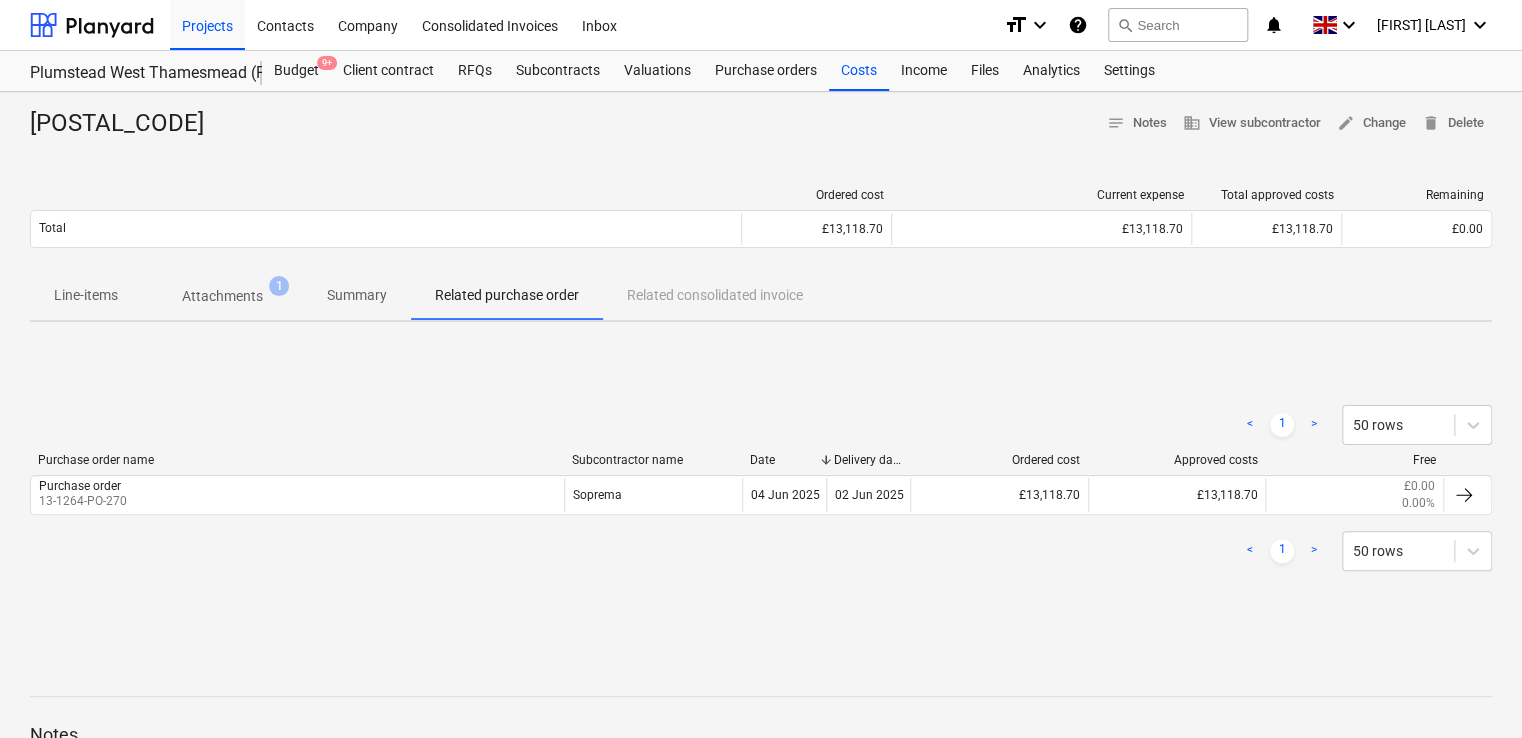 click on "Attachments" at bounding box center [222, 296] 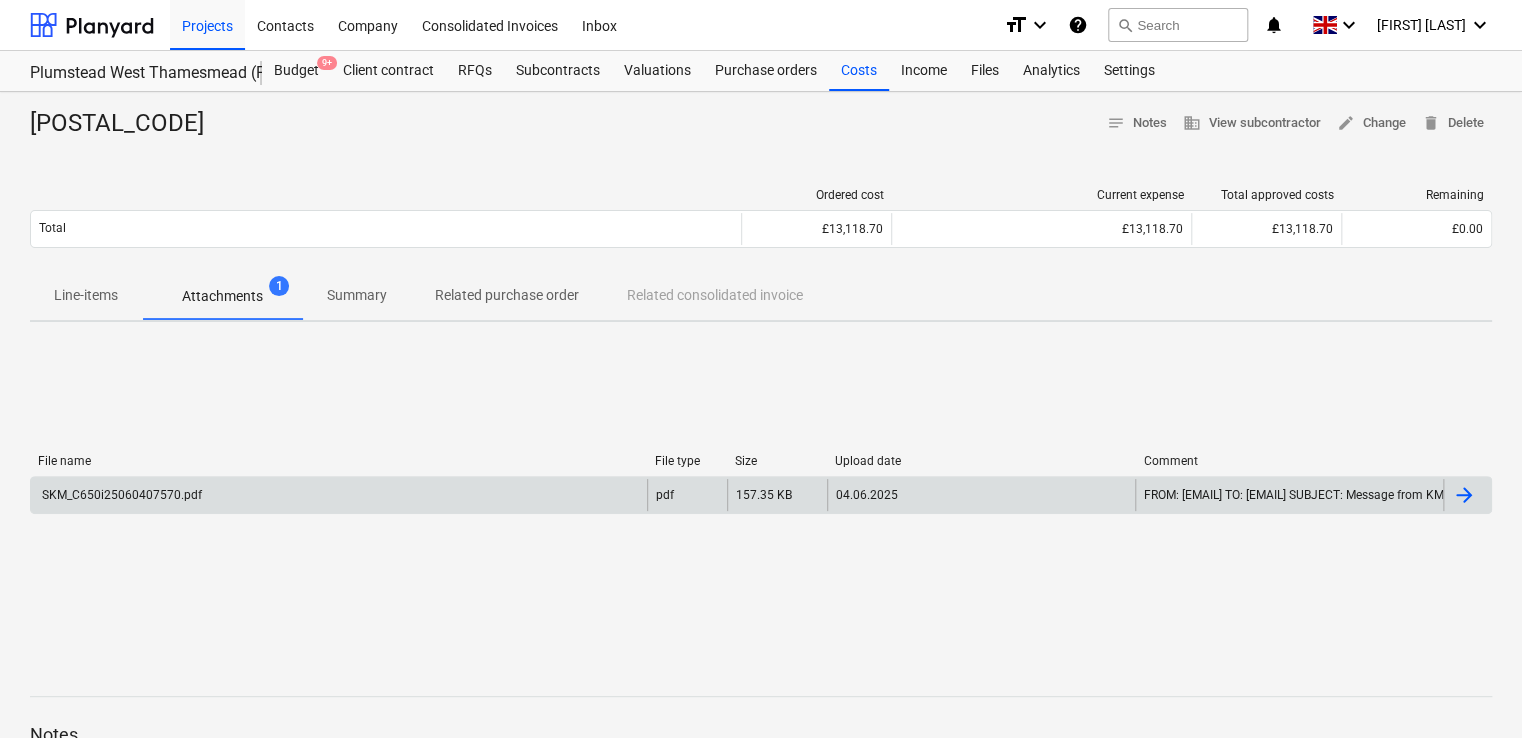 click on "SKM_C650i25060407570.pdf" at bounding box center [120, 495] 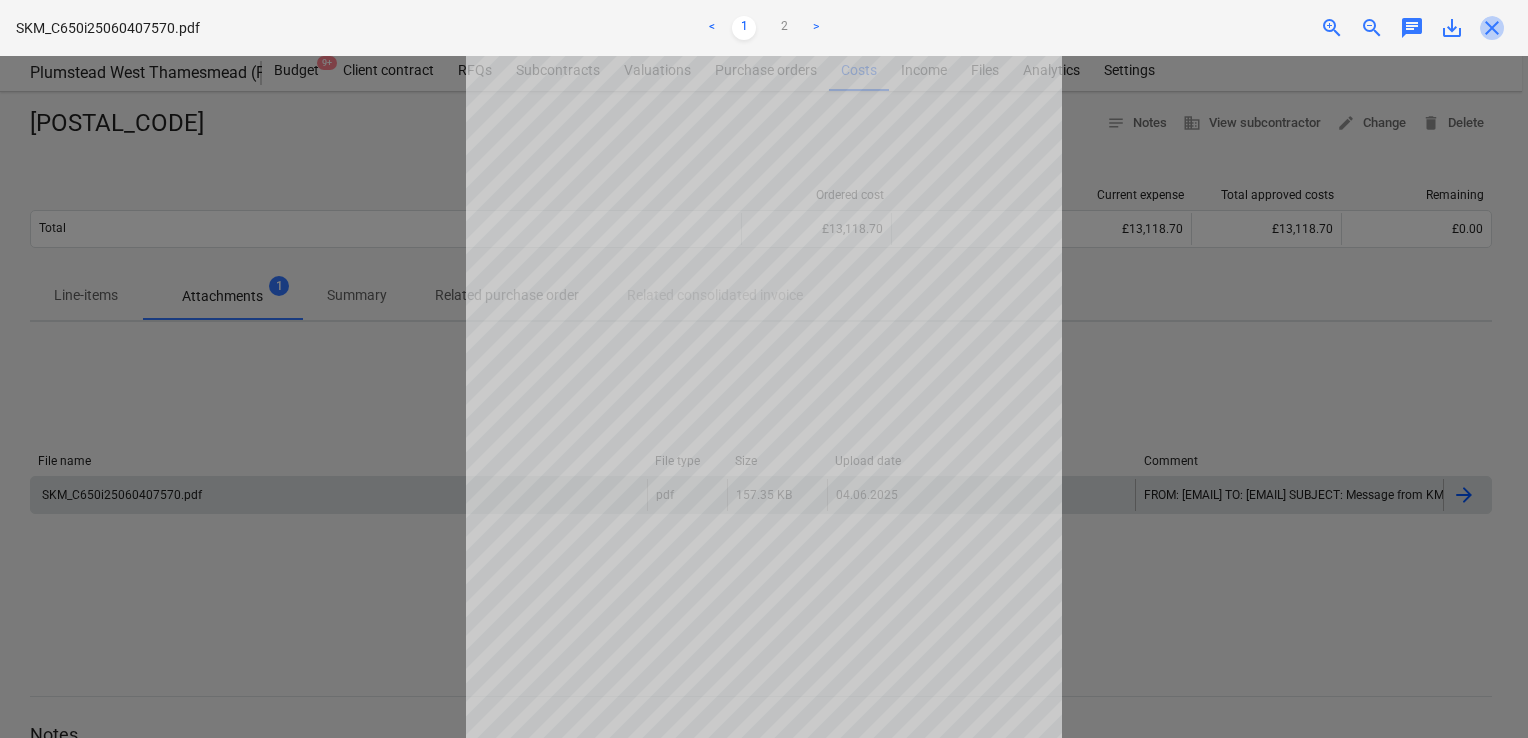 click on "close" at bounding box center [1492, 28] 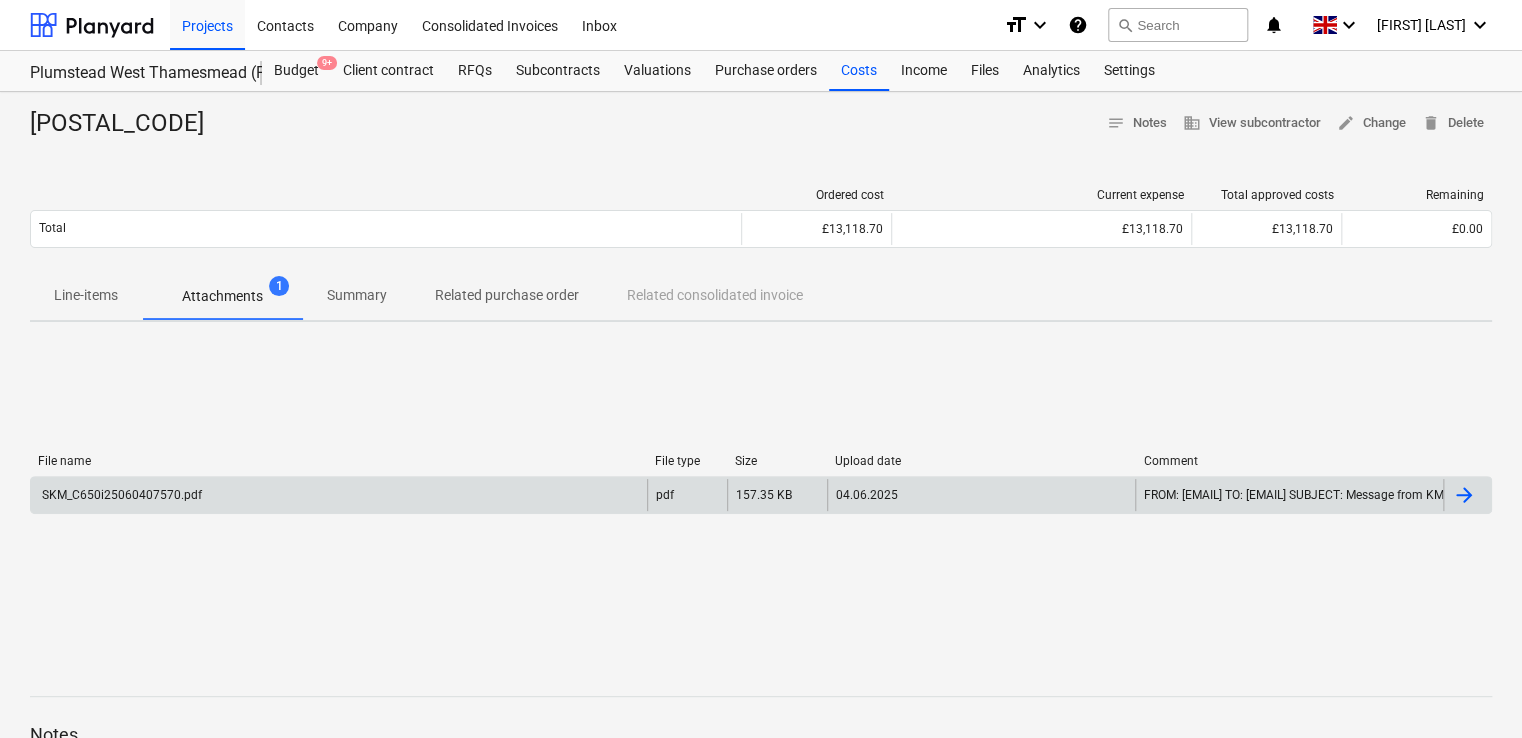 click on "Related purchase order" at bounding box center (507, 295) 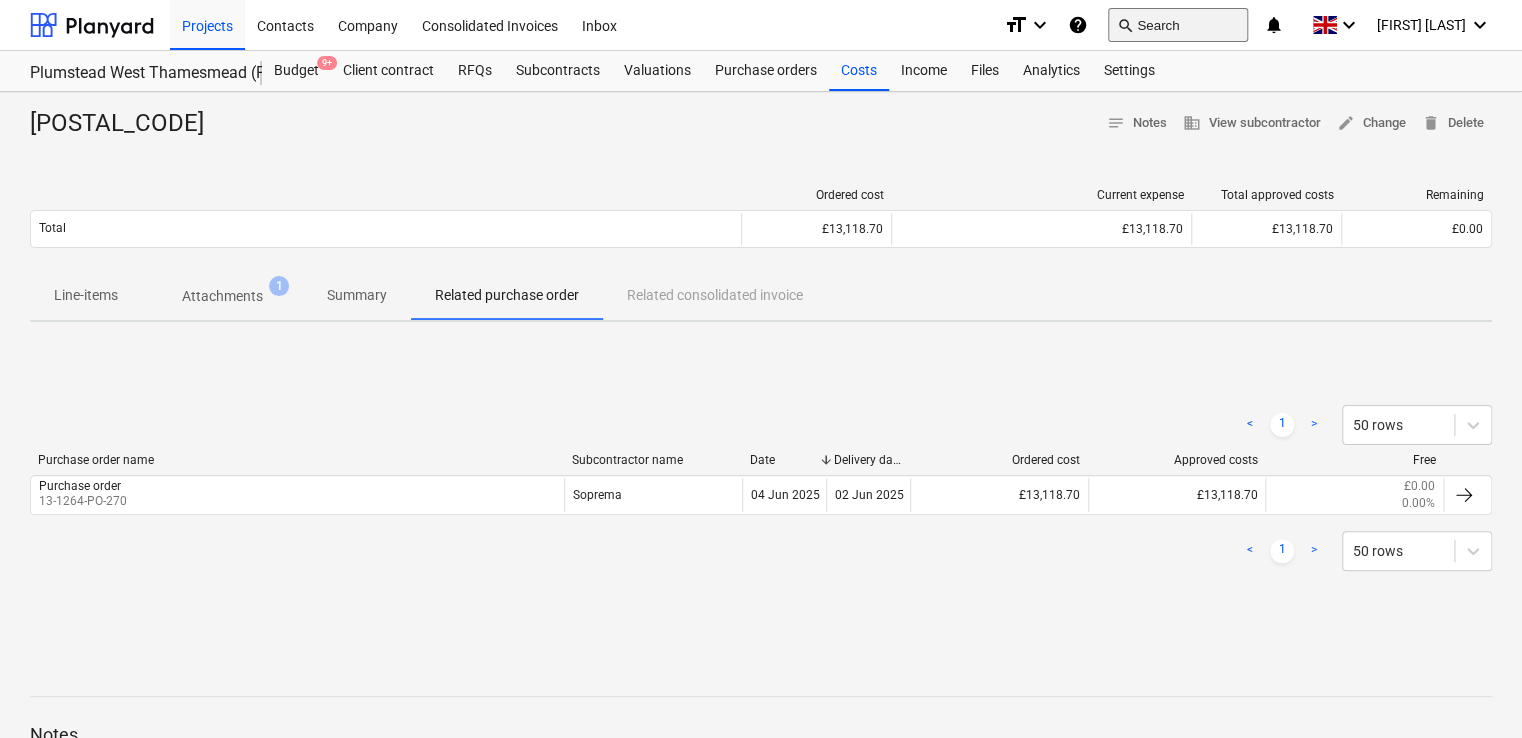 click on "search Search" at bounding box center [1178, 25] 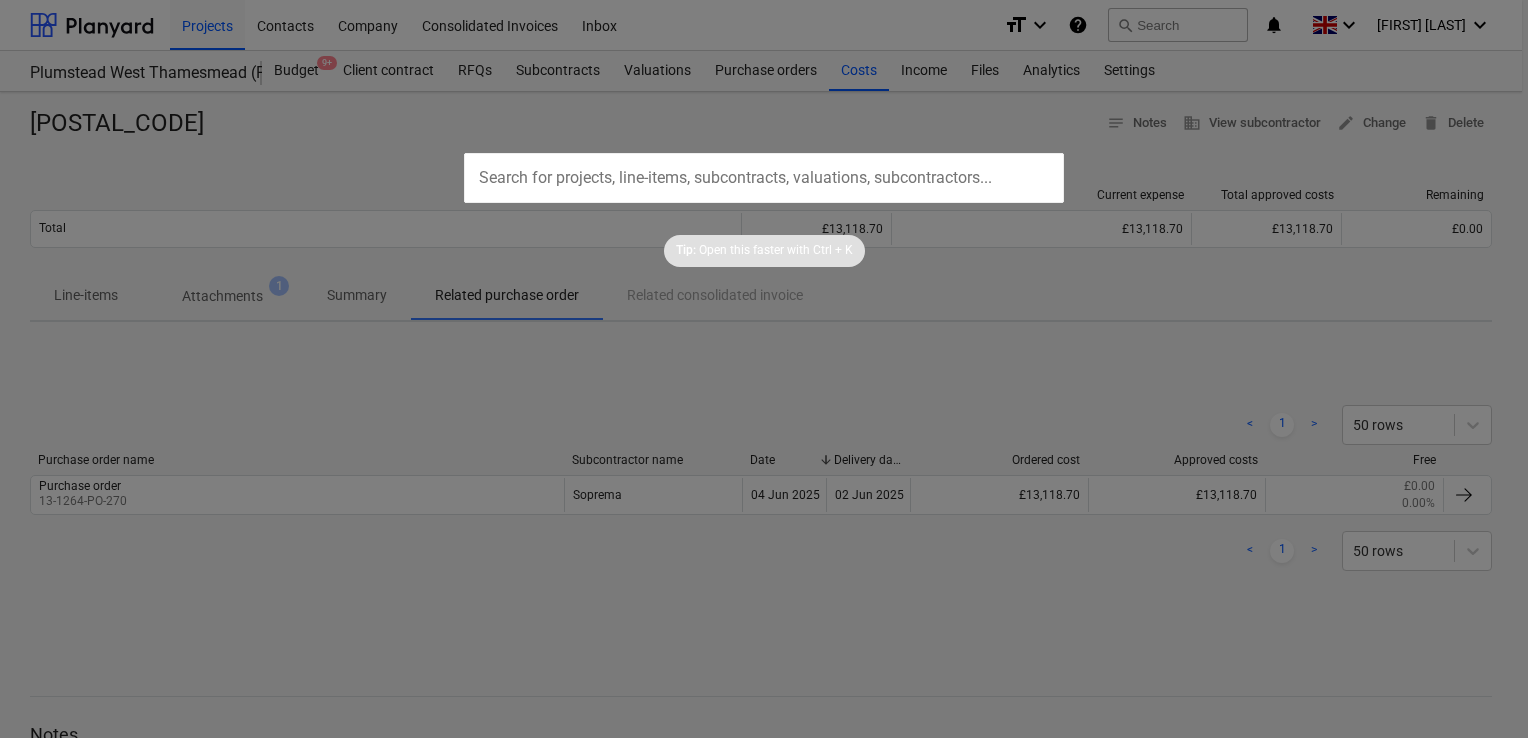click at bounding box center (764, 178) 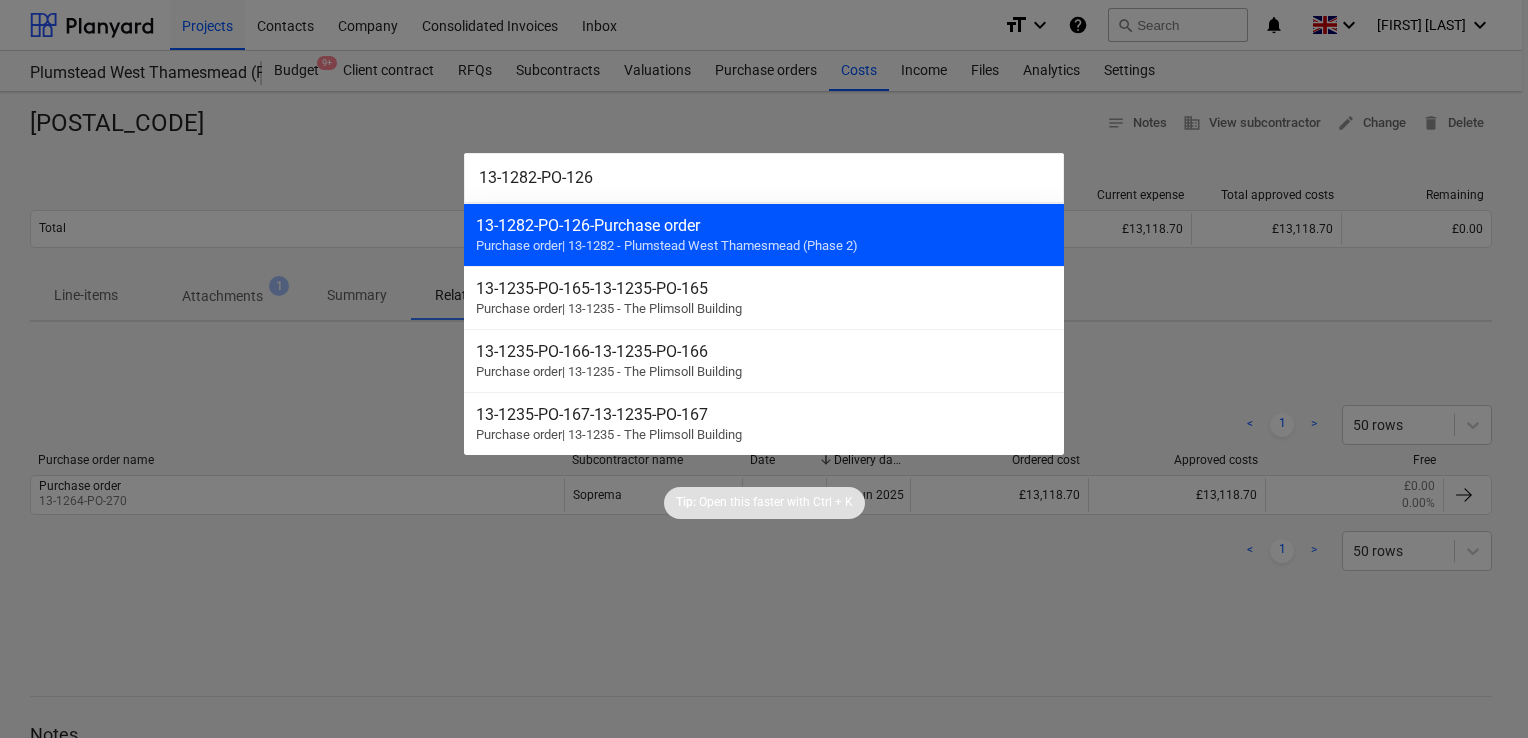 type on "13-1282-PO-126" 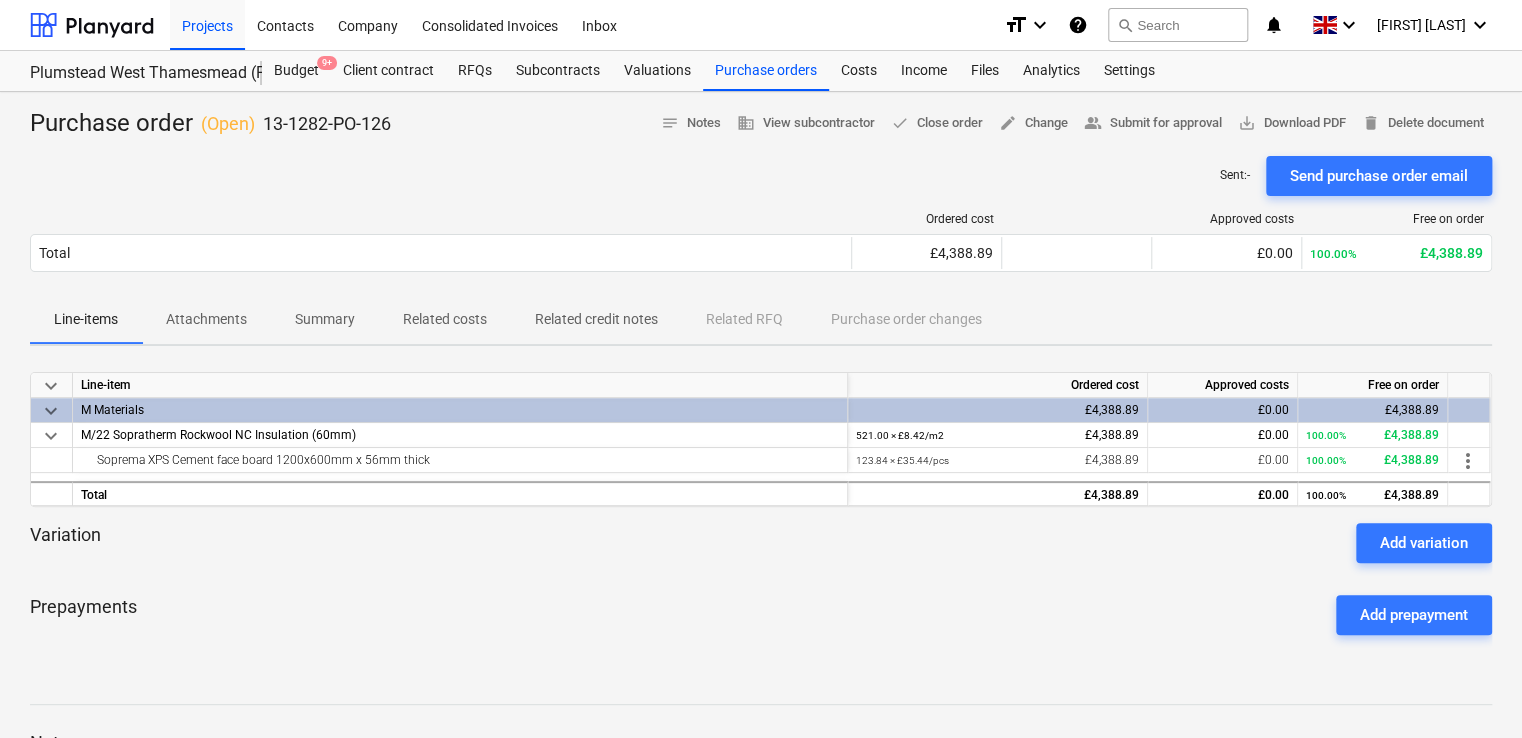 click on "Attachments" at bounding box center (206, 319) 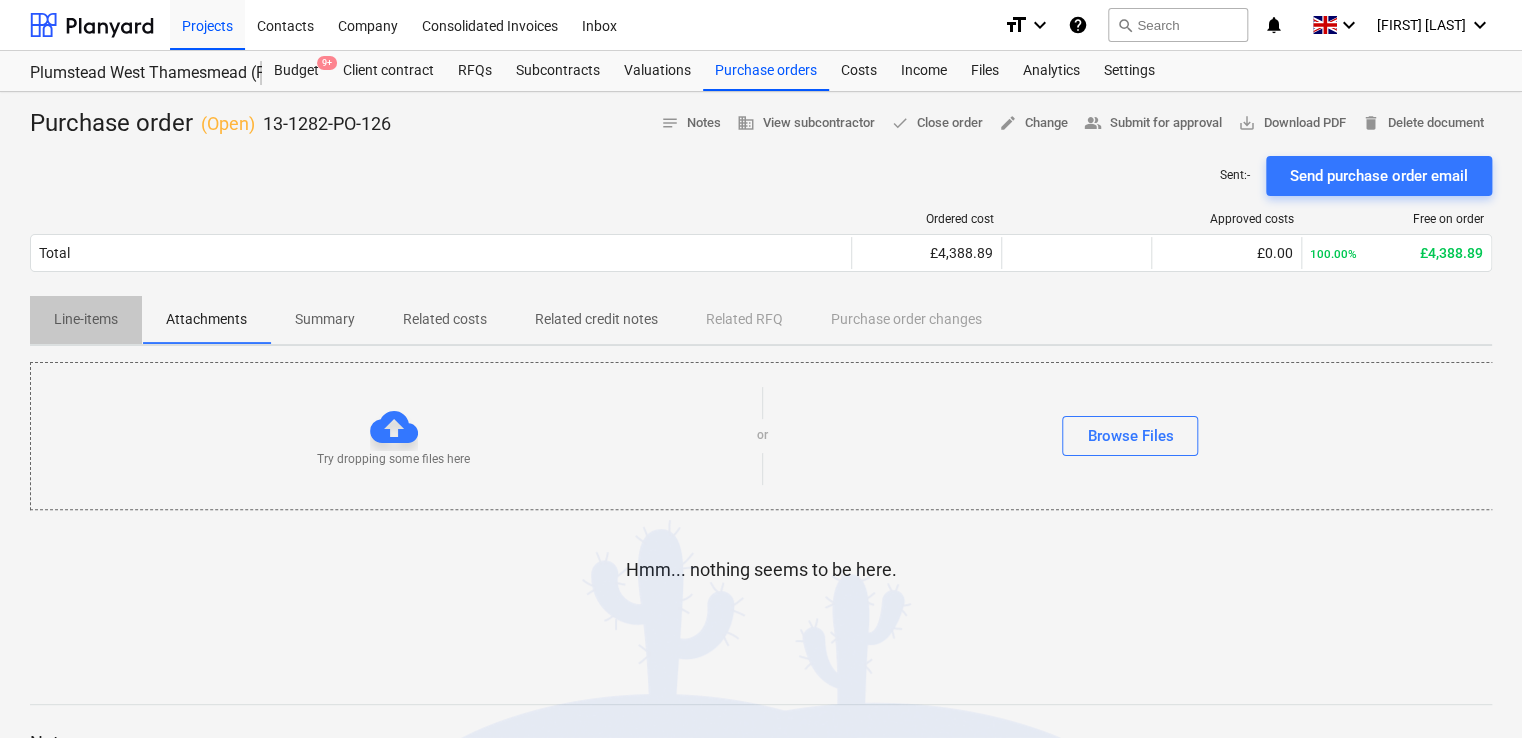click on "Line-items" at bounding box center (86, 319) 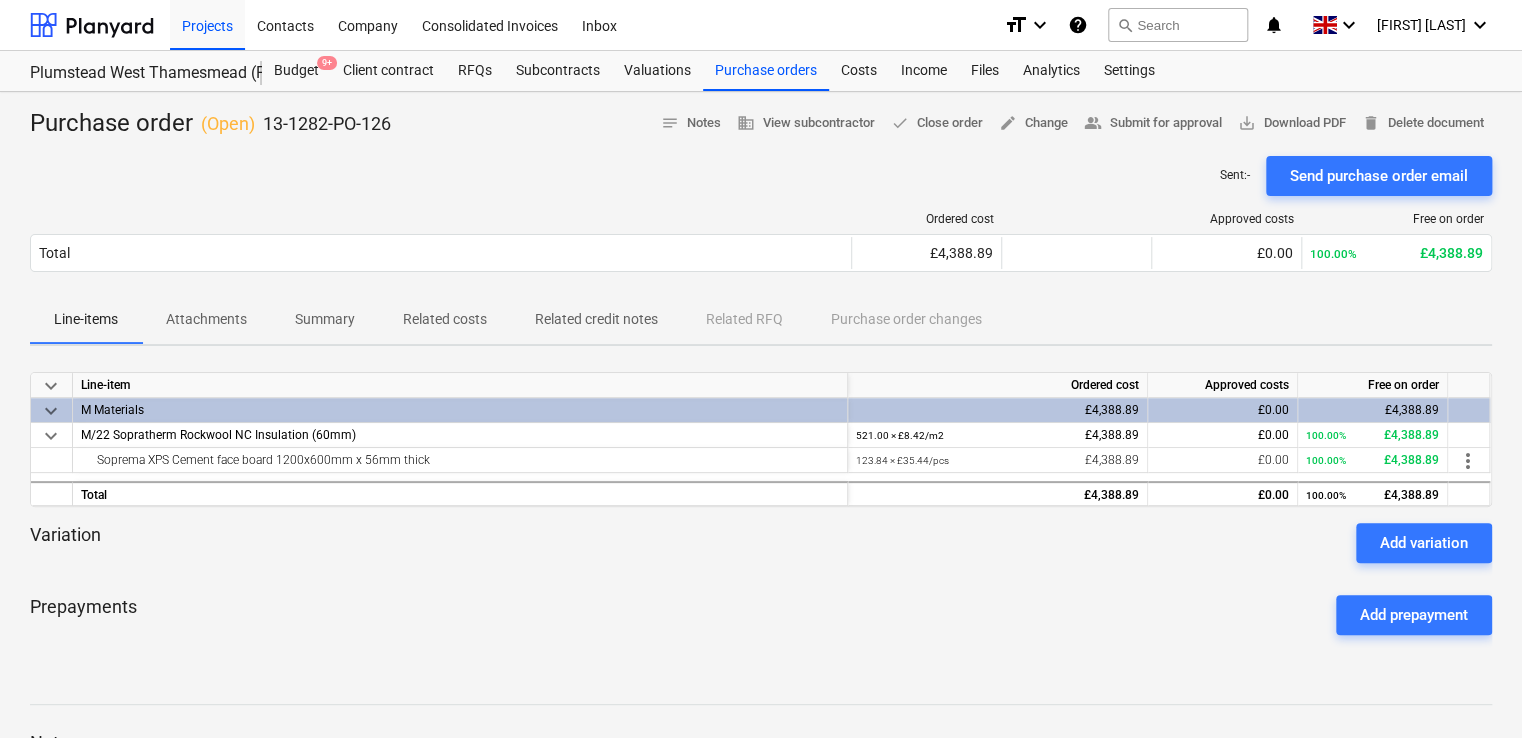 click on "Related costs" at bounding box center [445, 319] 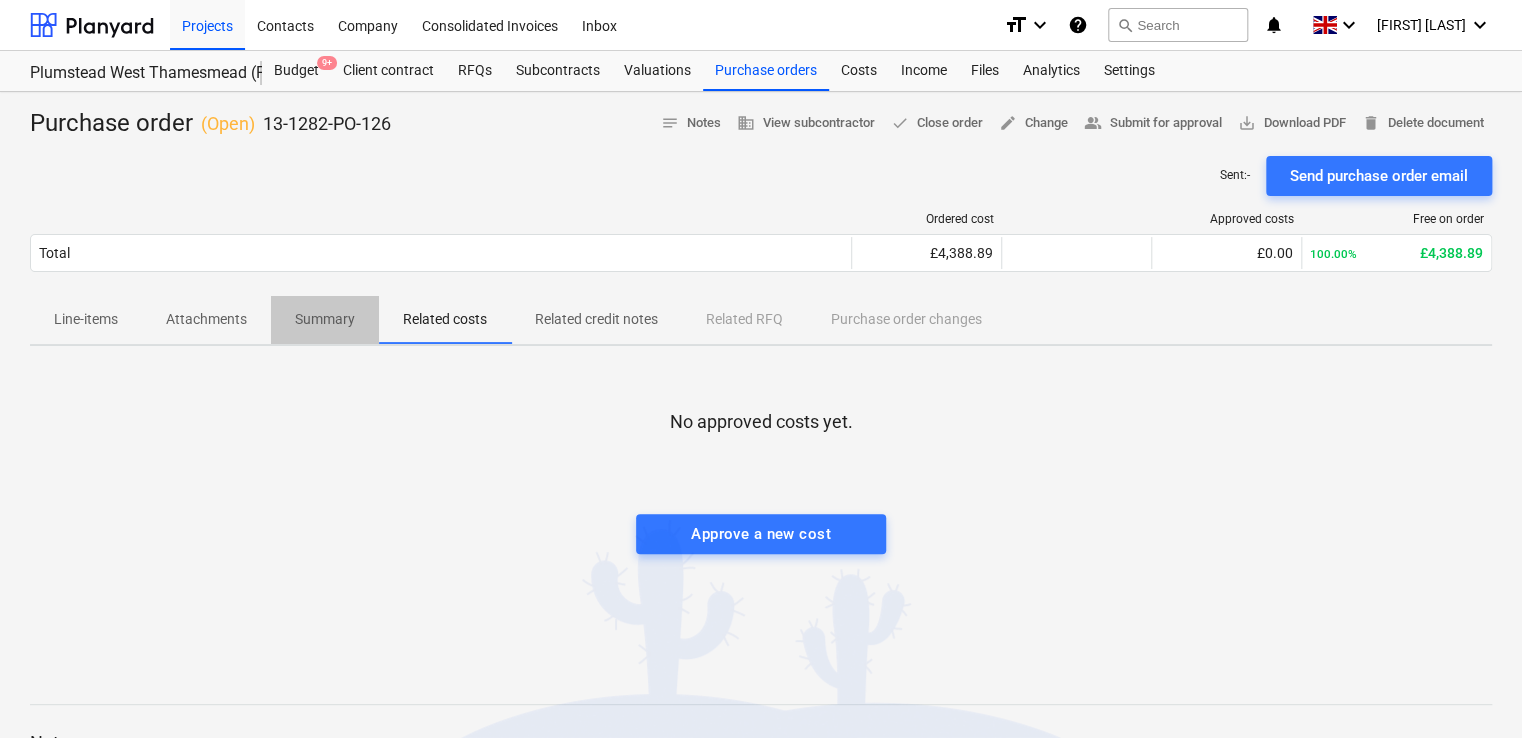 click on "Summary" at bounding box center (325, 319) 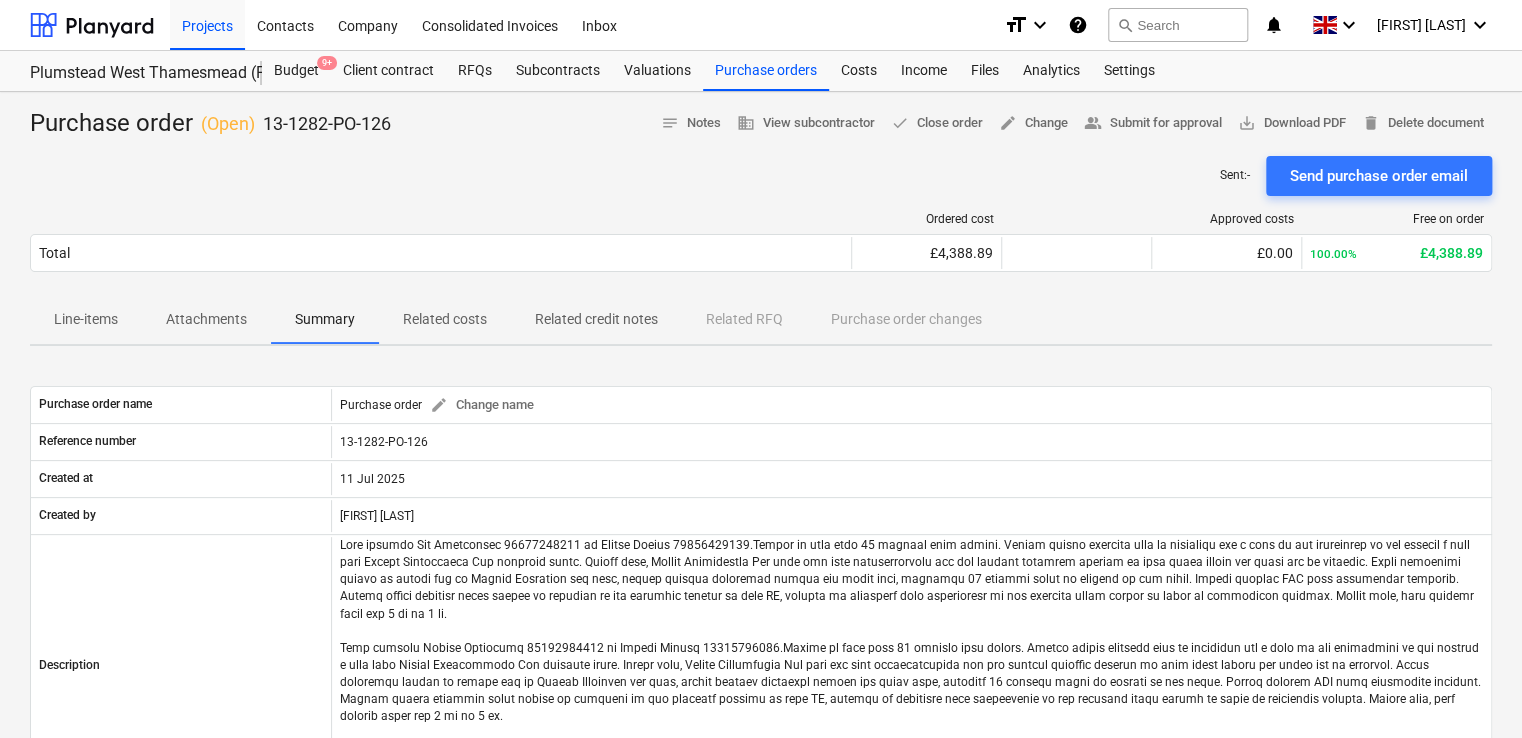 click on "Attachments" at bounding box center [206, 319] 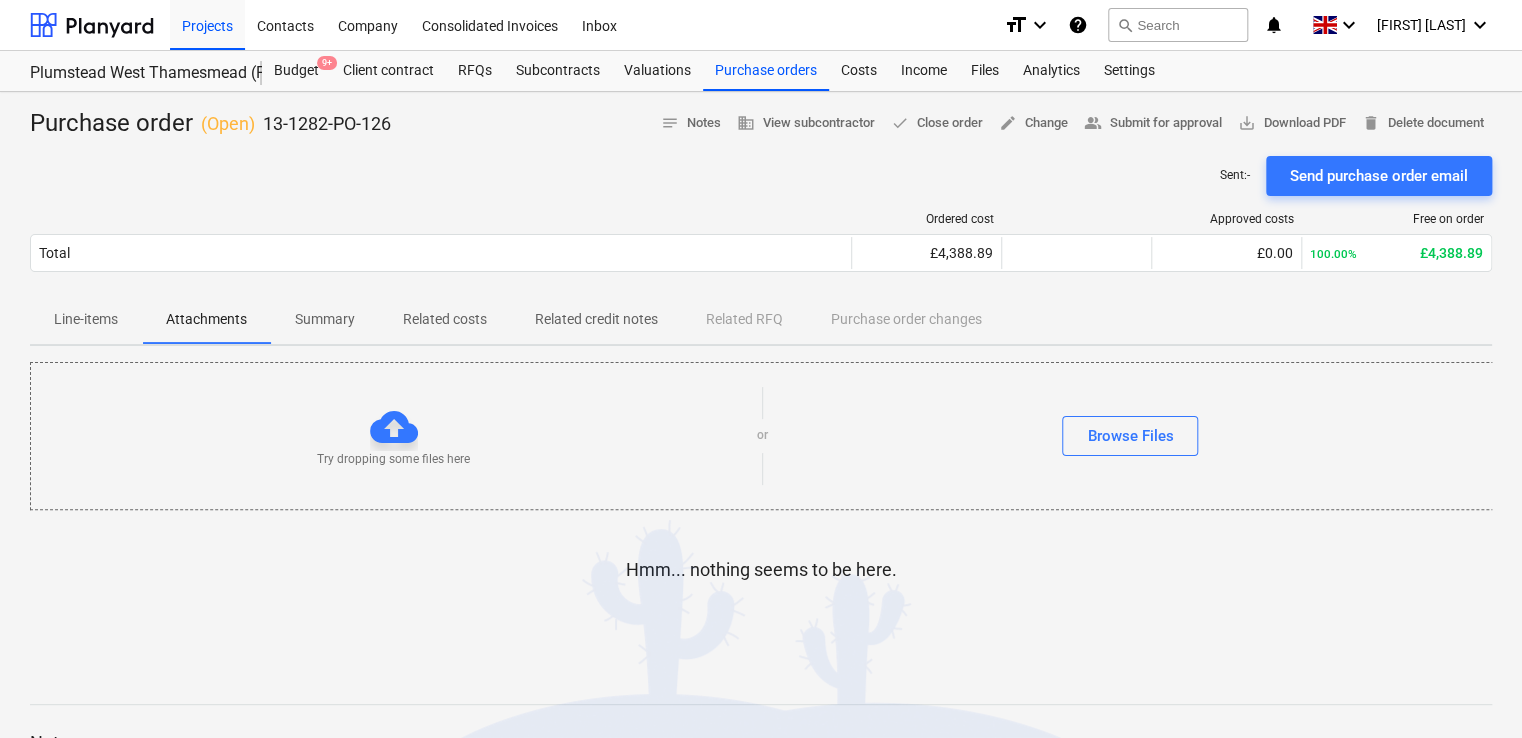 click on "Related credit notes" at bounding box center [596, 319] 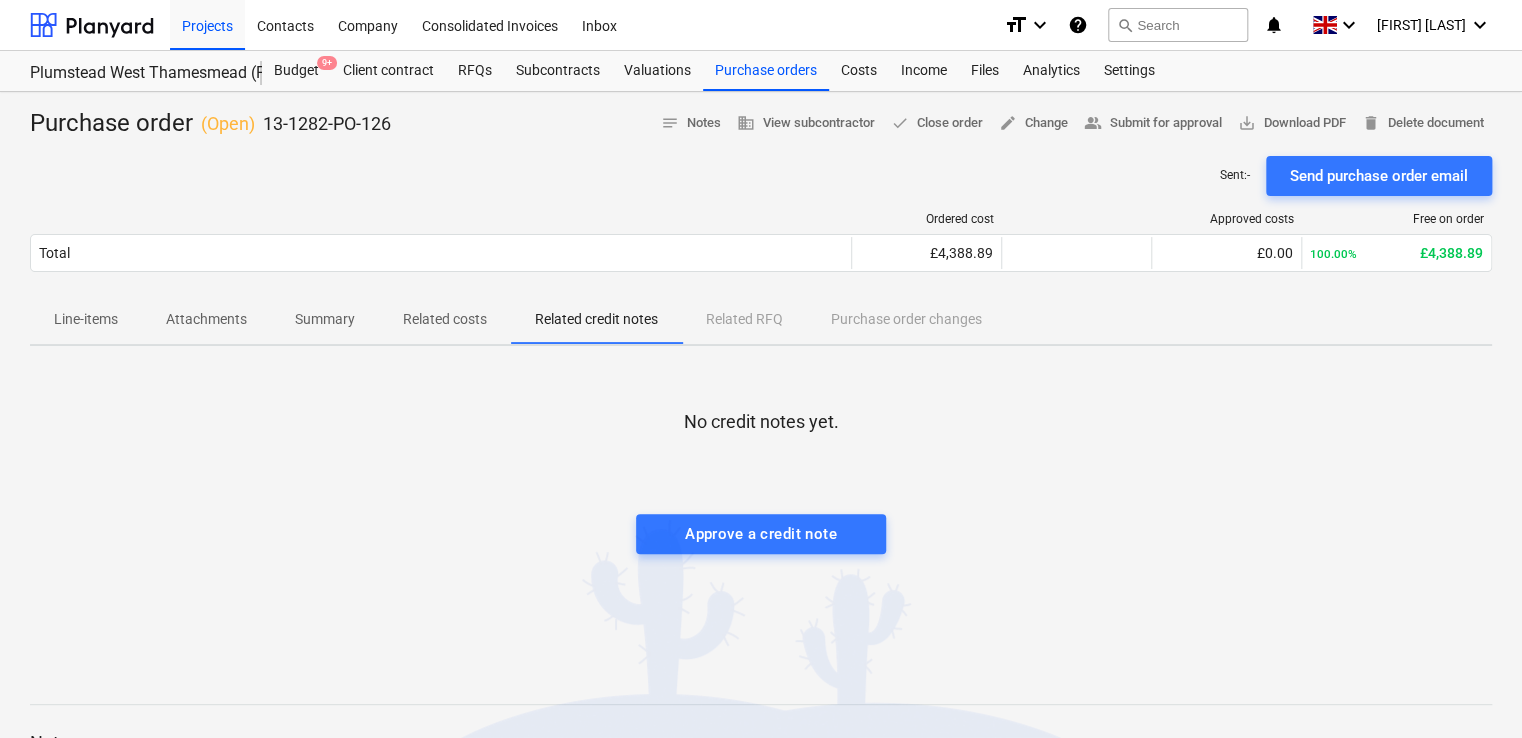 click on "Attachments" at bounding box center [206, 319] 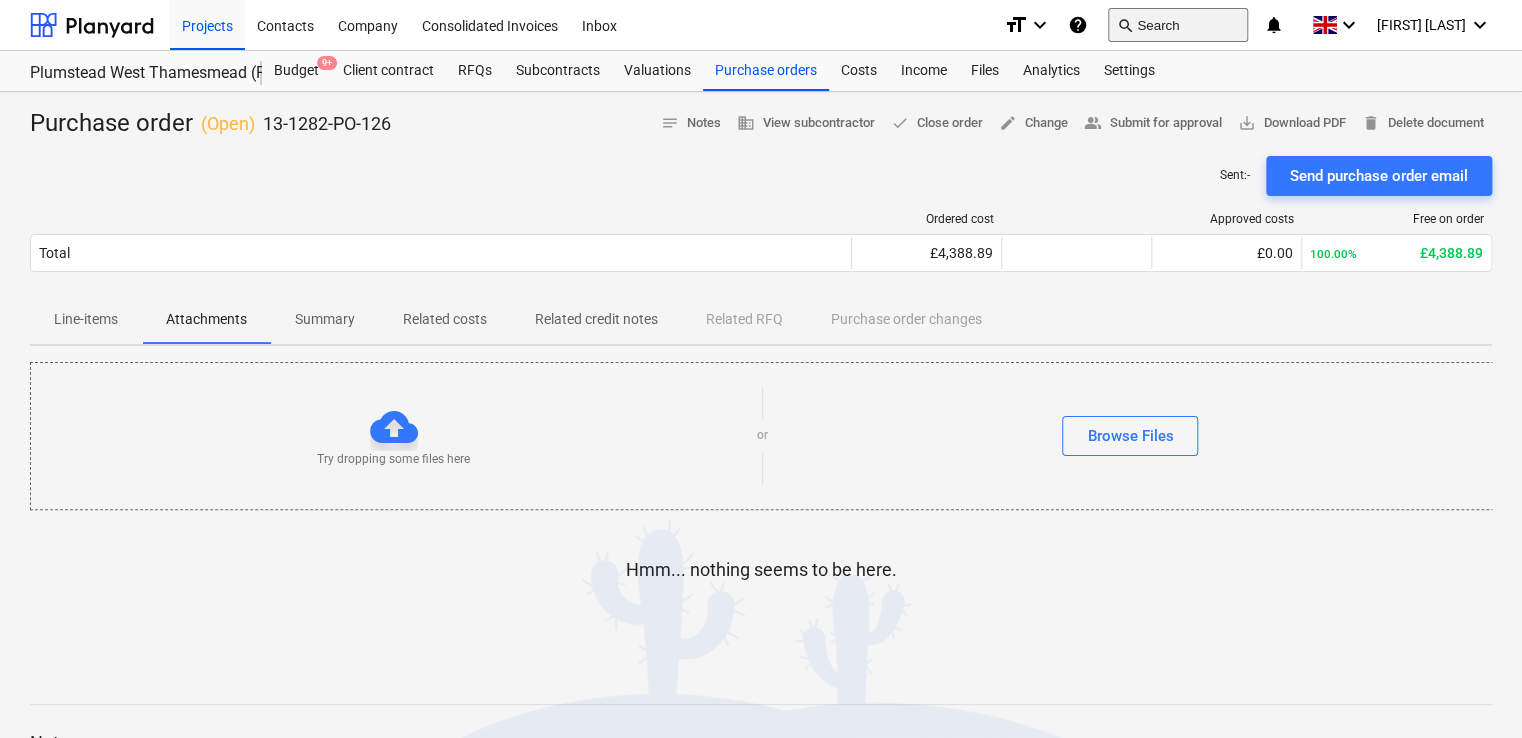 click on "search Search" at bounding box center (1178, 25) 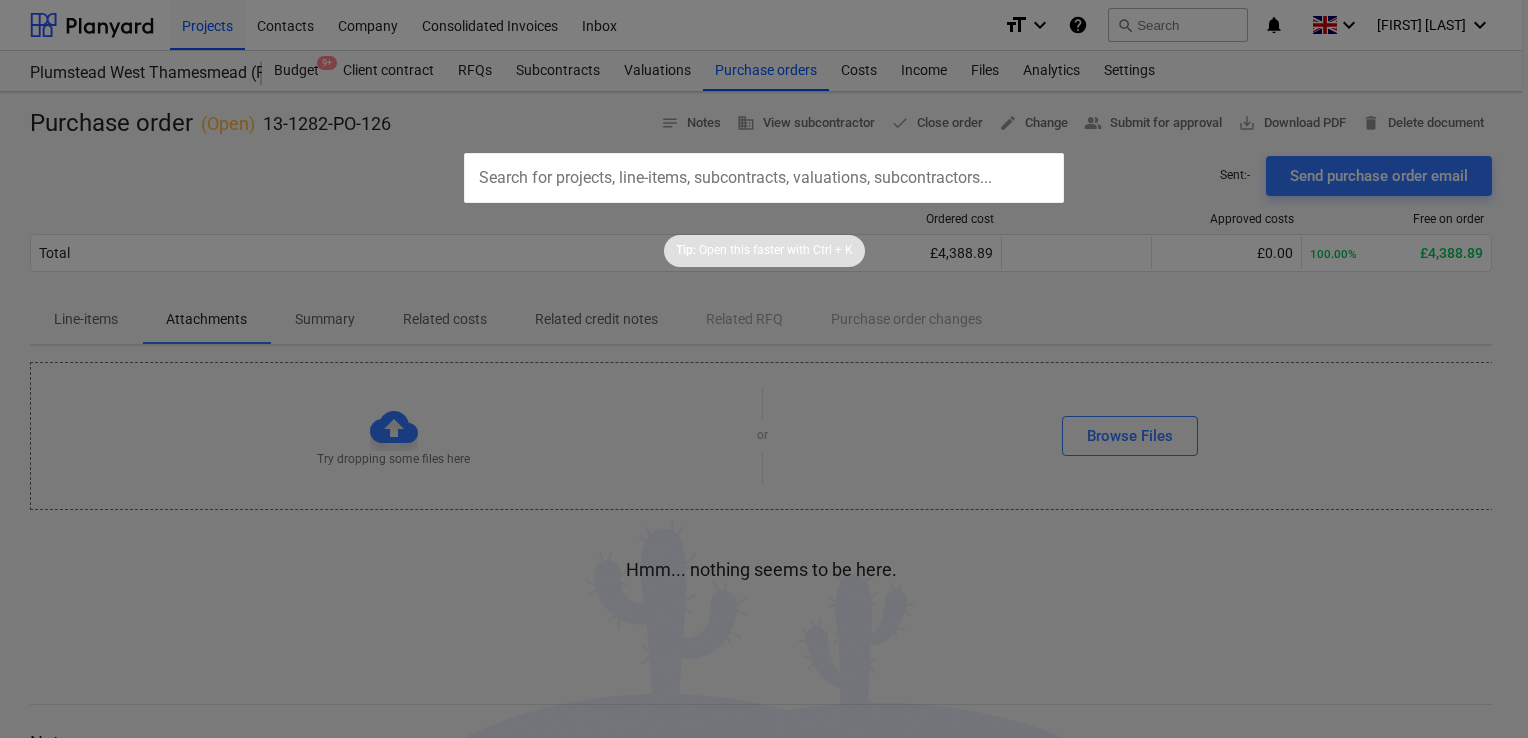 click at bounding box center [764, 178] 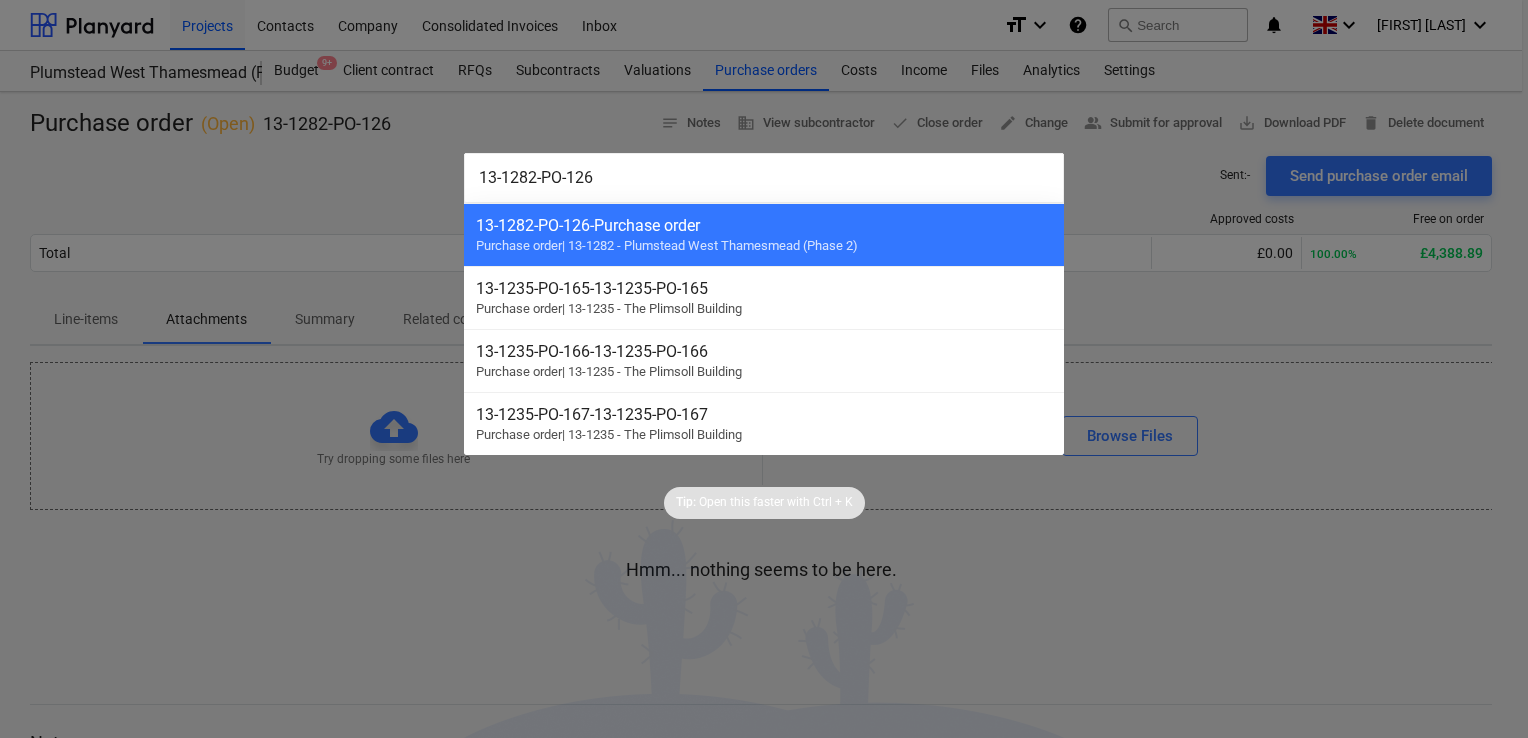 click on "13-1282-PO-126" at bounding box center (764, 178) 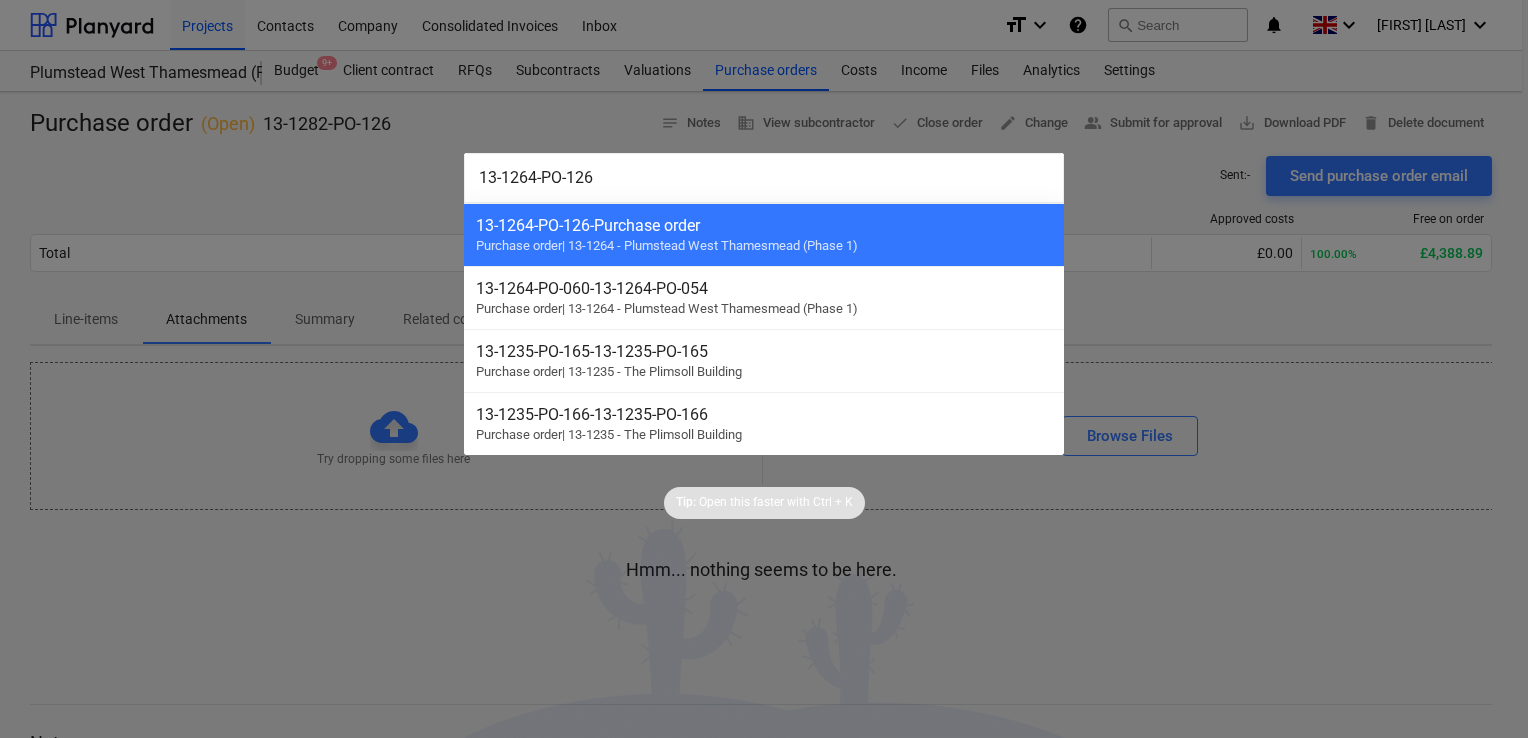 click on "13-1264-PO-126" at bounding box center [764, 178] 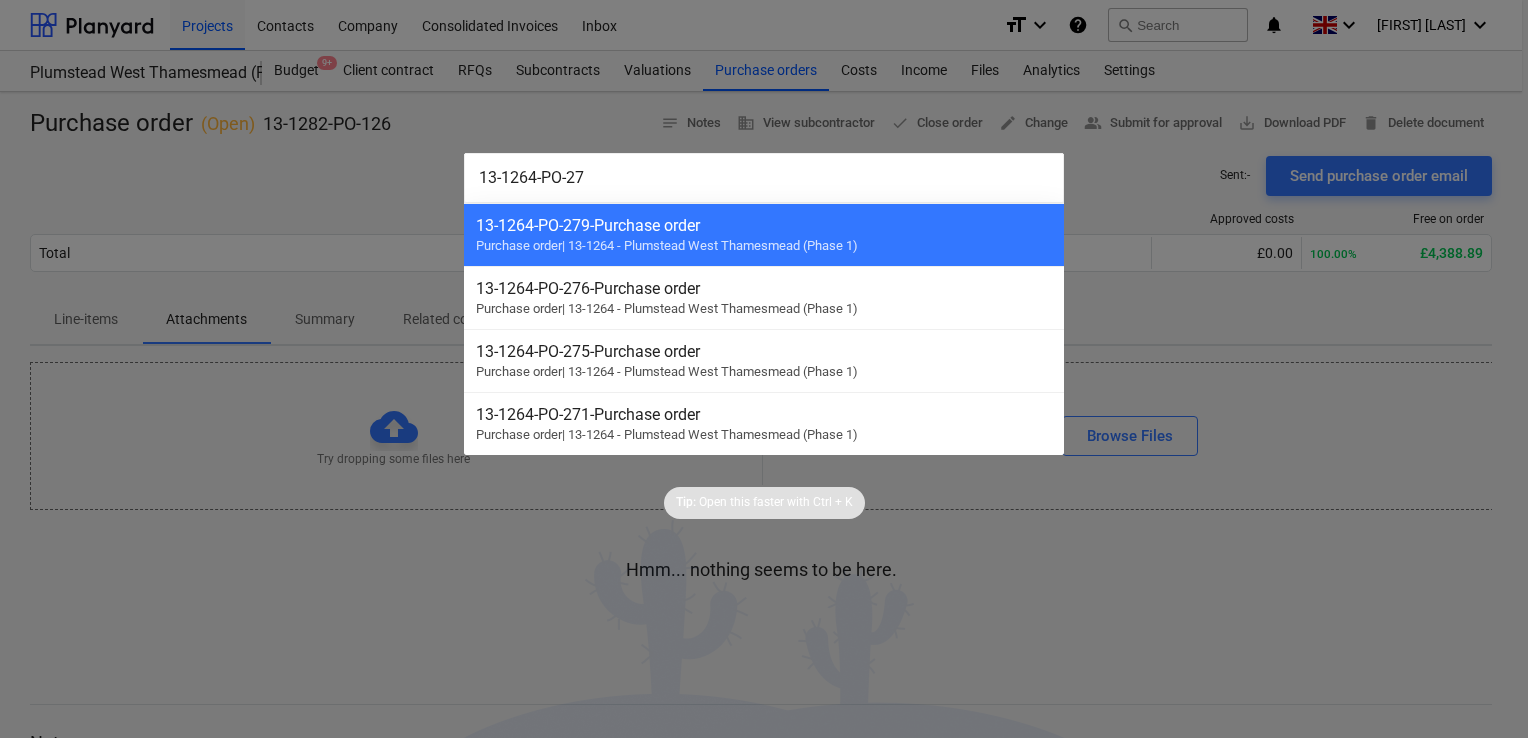 type on "13-1264-PO-270" 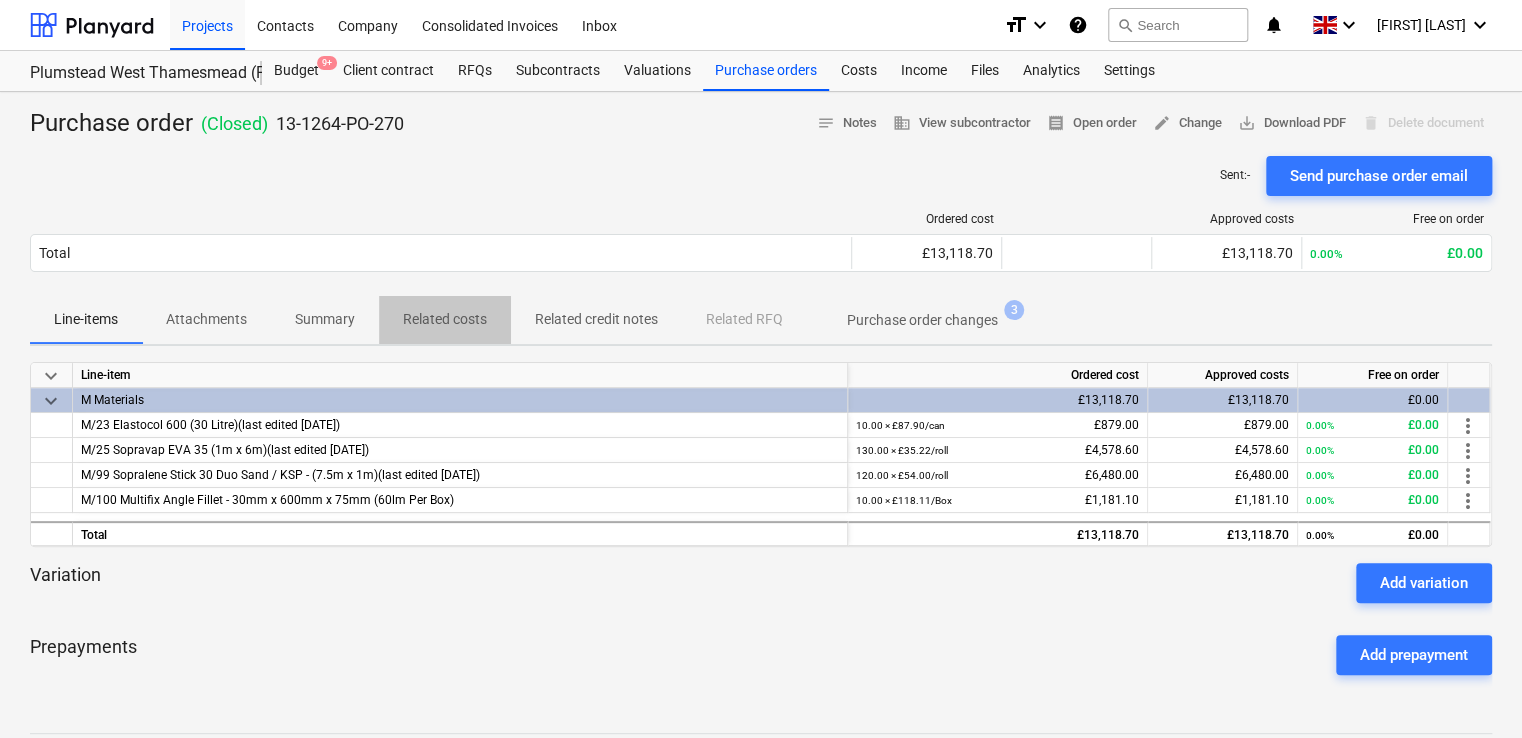 click on "Related costs" at bounding box center (445, 319) 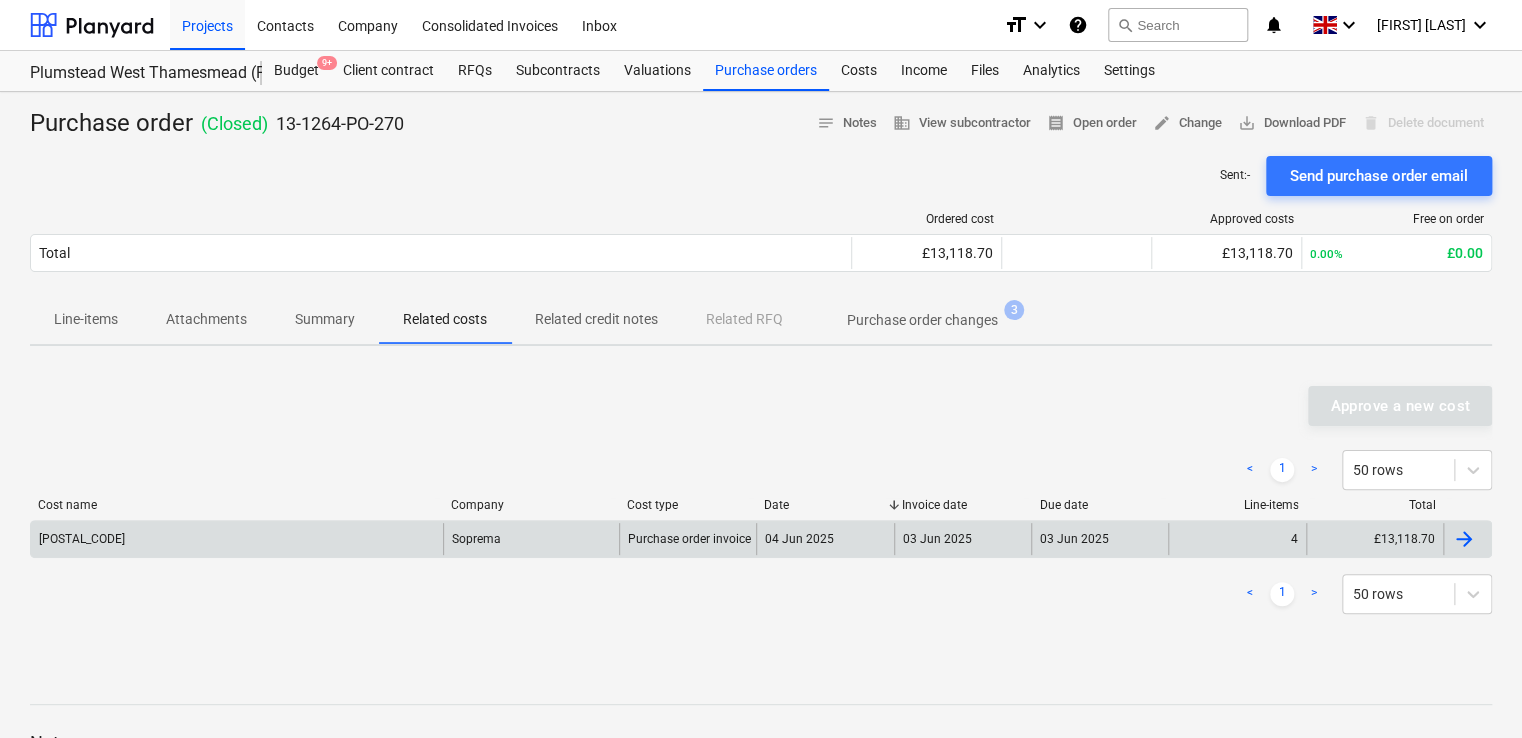 click on "[POSTAL_CODE]" at bounding box center [237, 539] 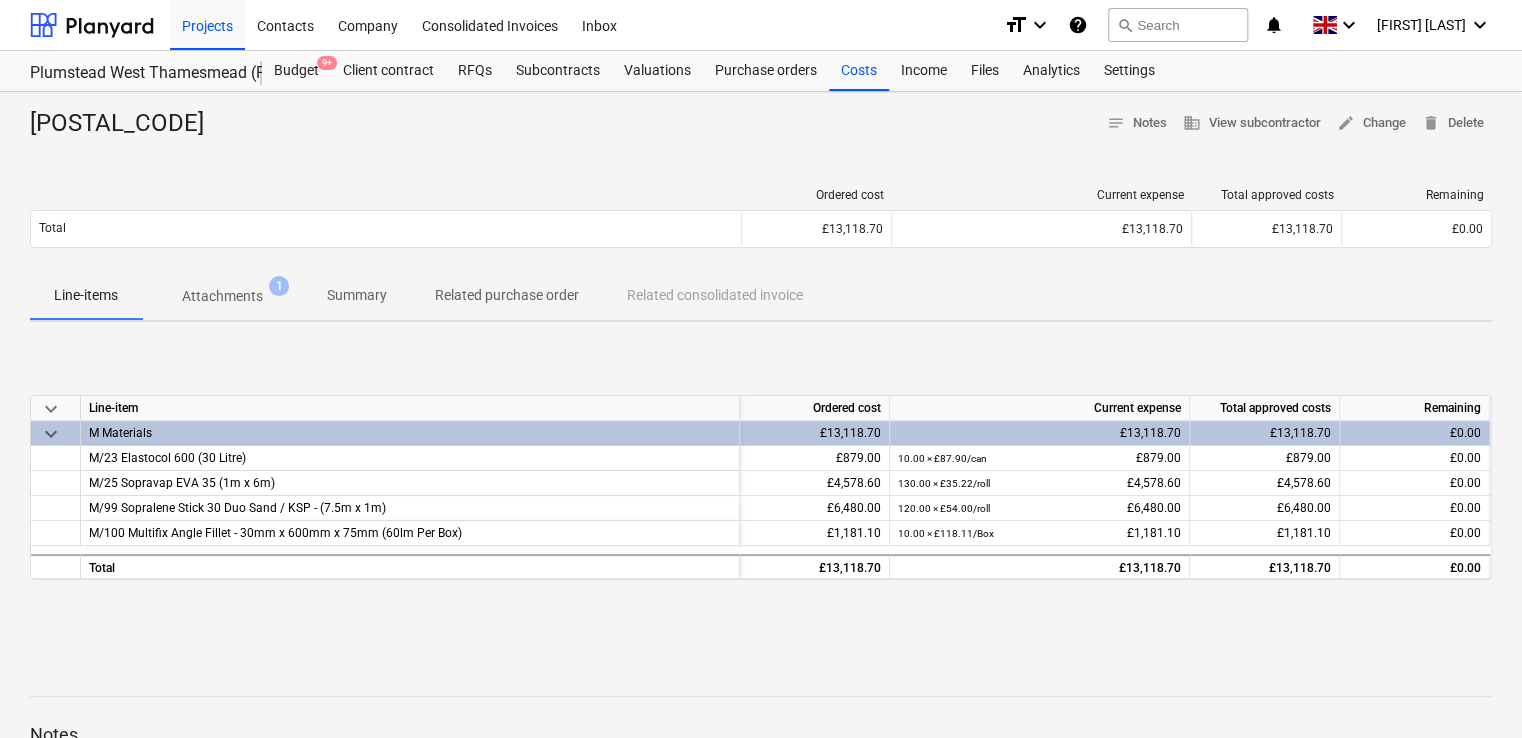 click on "Attachments" at bounding box center (222, 296) 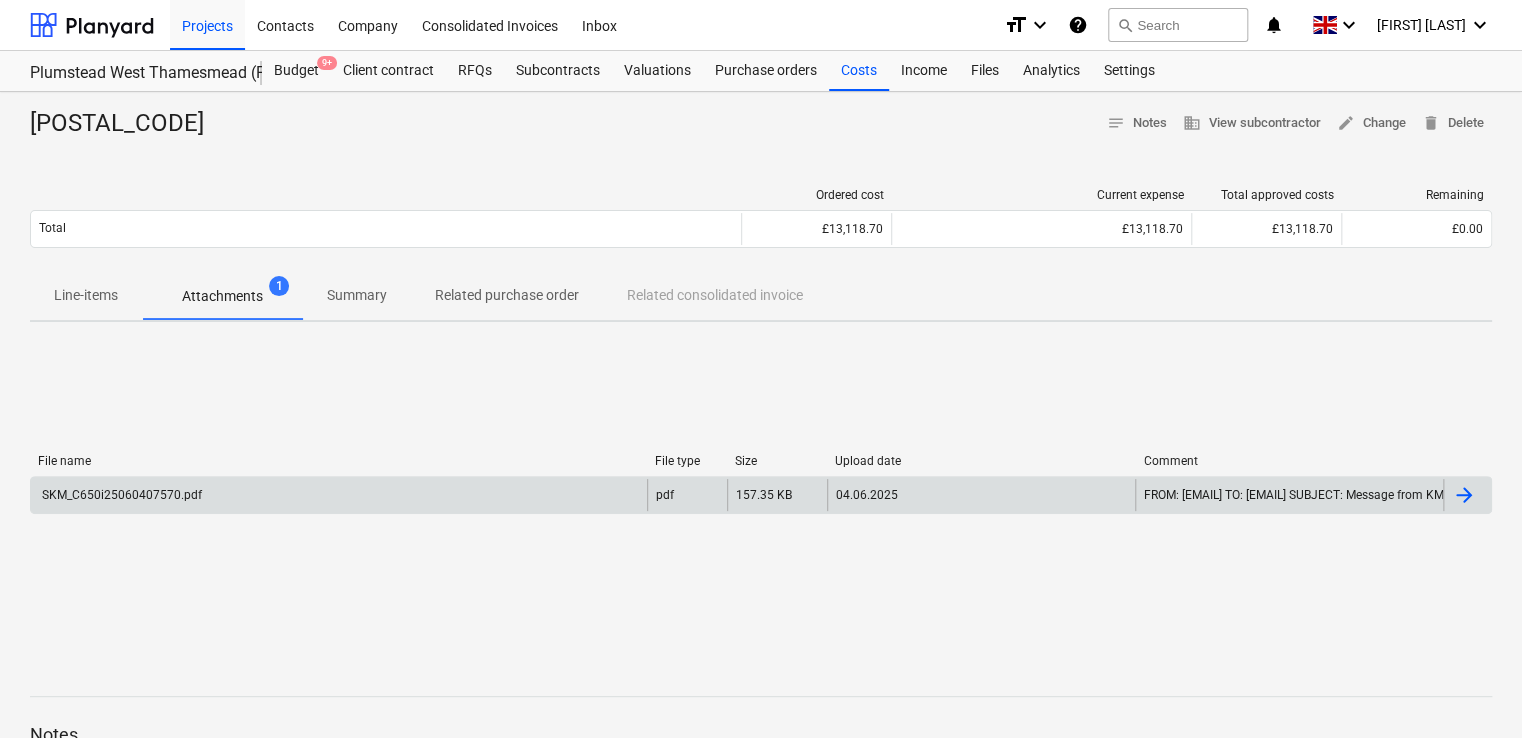 click on "SKM_C650i25060407570.pdf" at bounding box center (339, 495) 